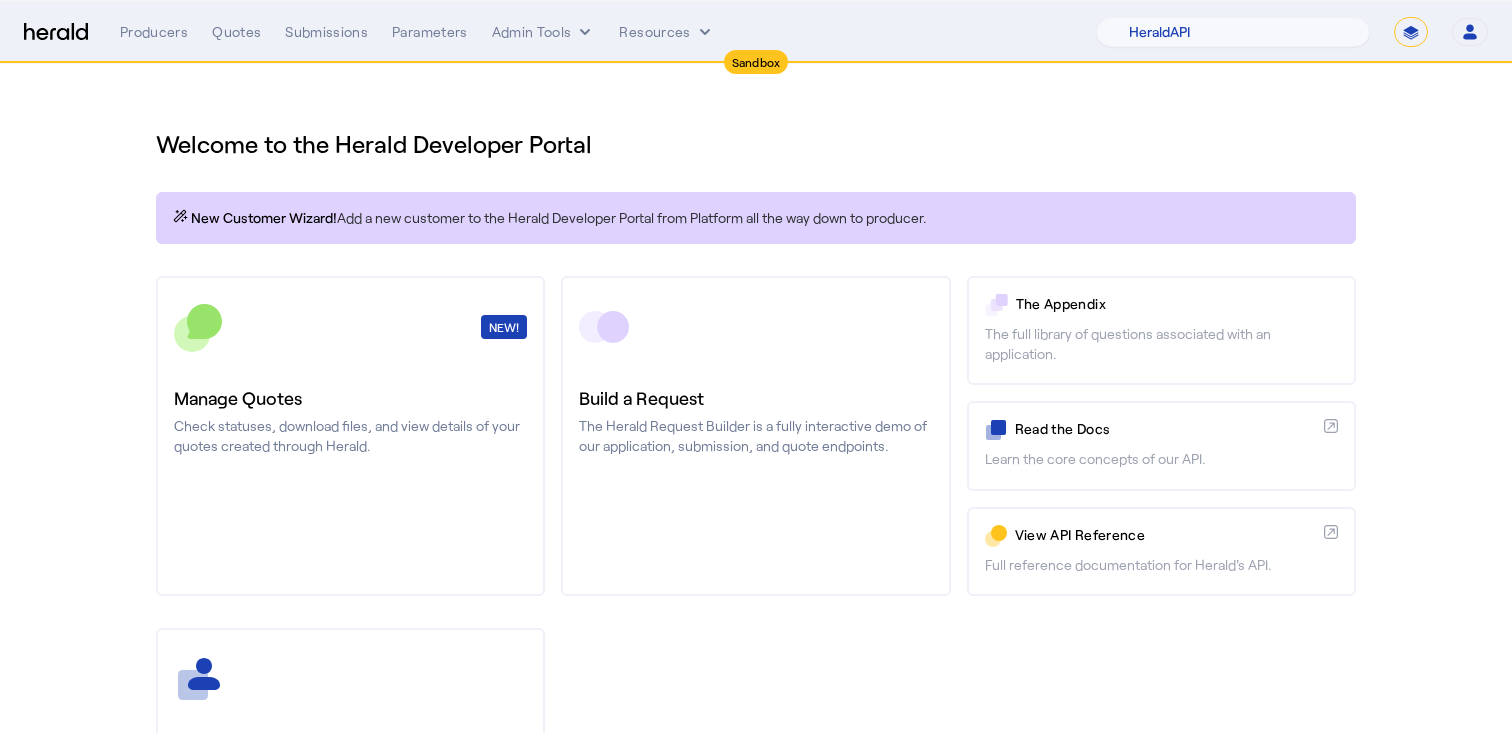 select on "pfm_2v8p_herald_api" 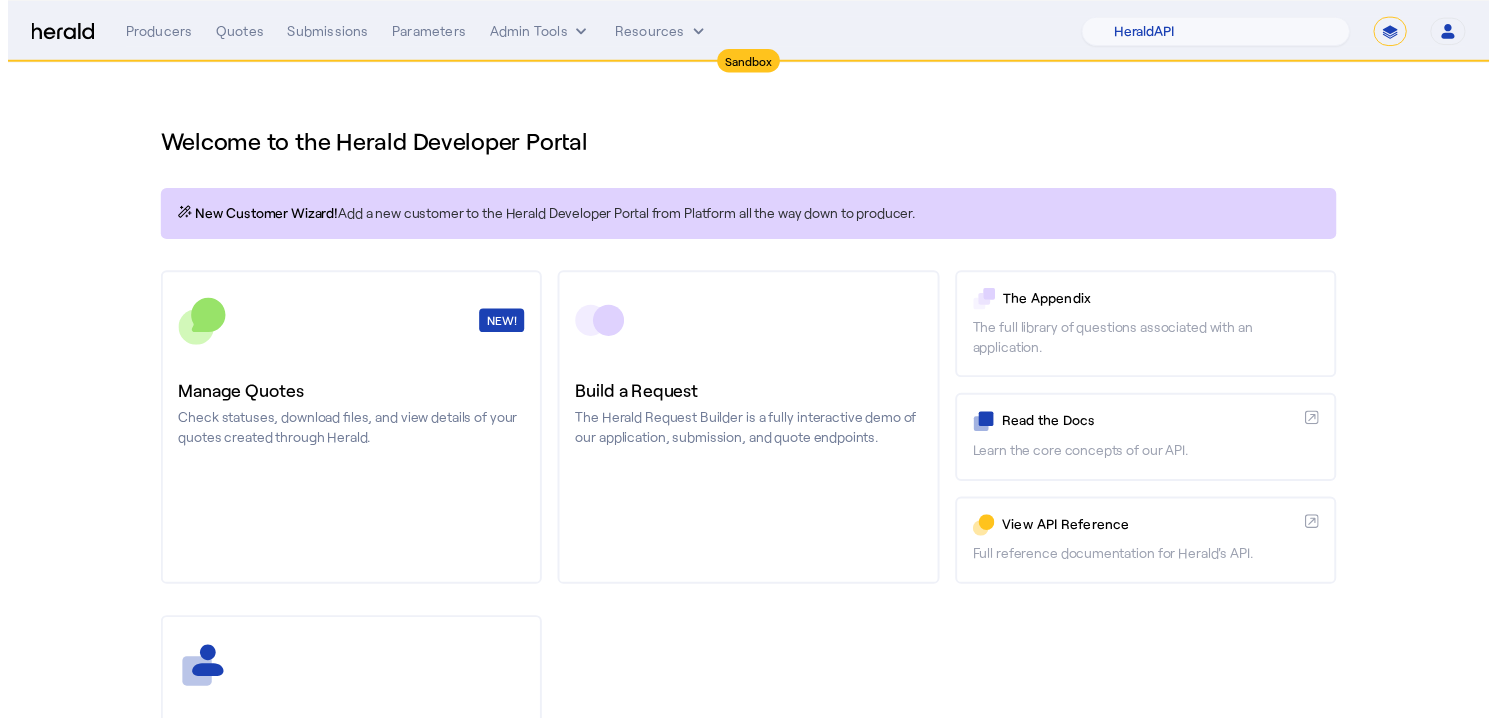 scroll, scrollTop: 0, scrollLeft: 0, axis: both 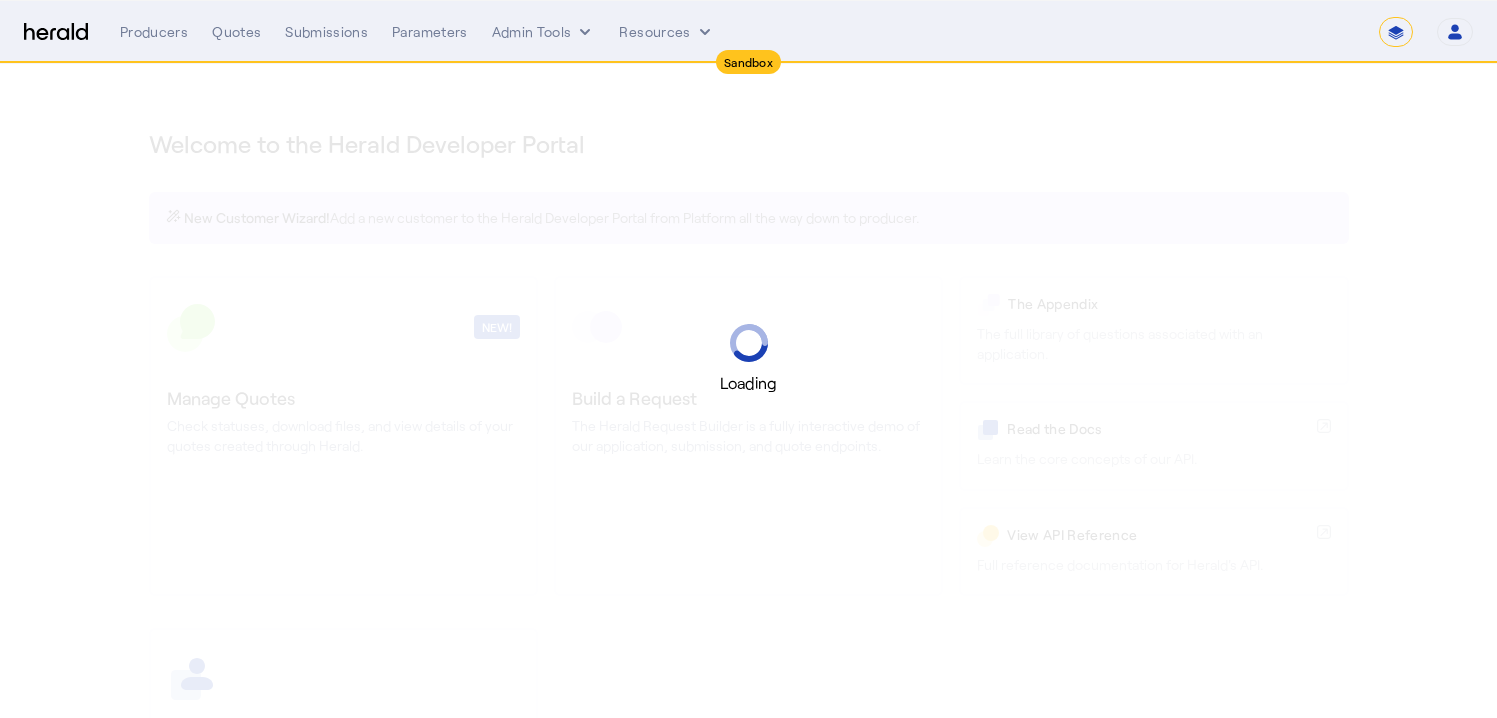 select on "*******" 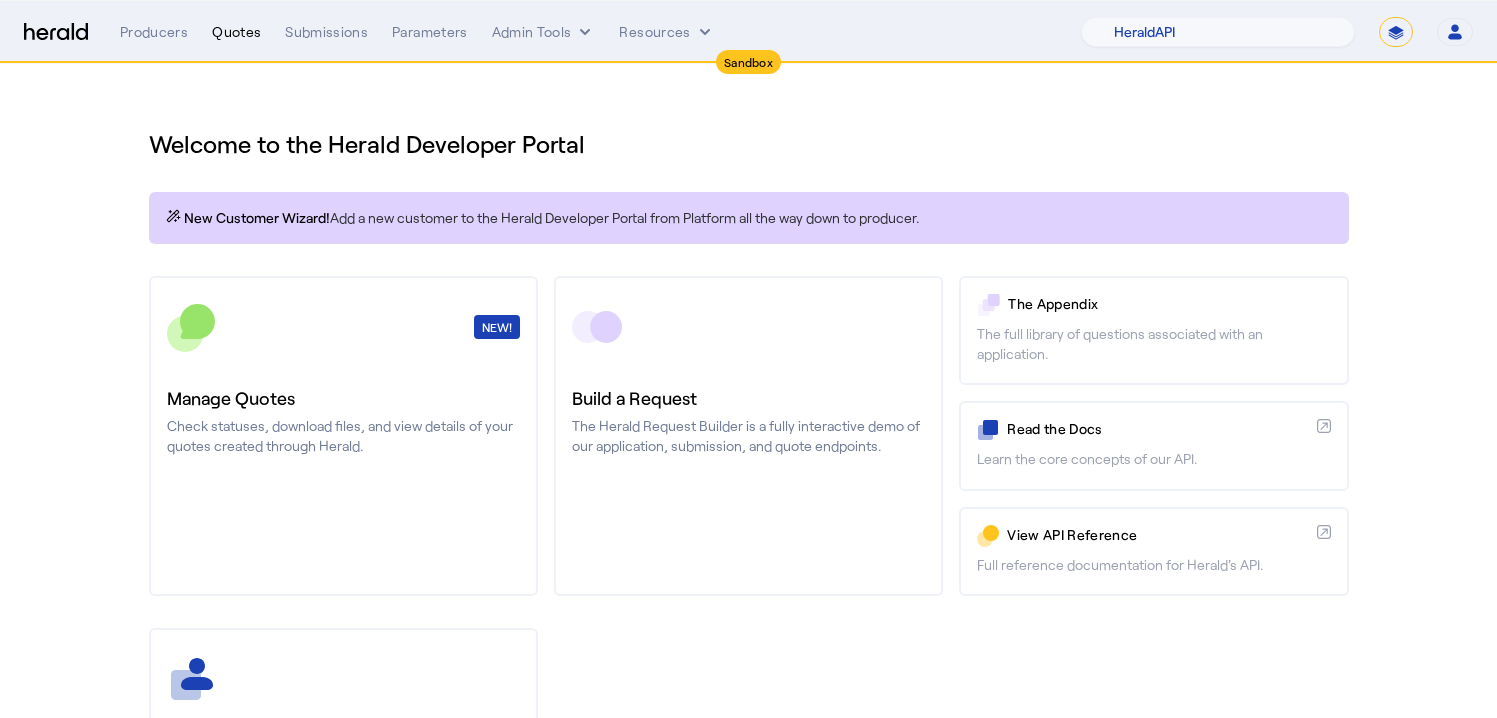 click on "Quotes" at bounding box center (236, 32) 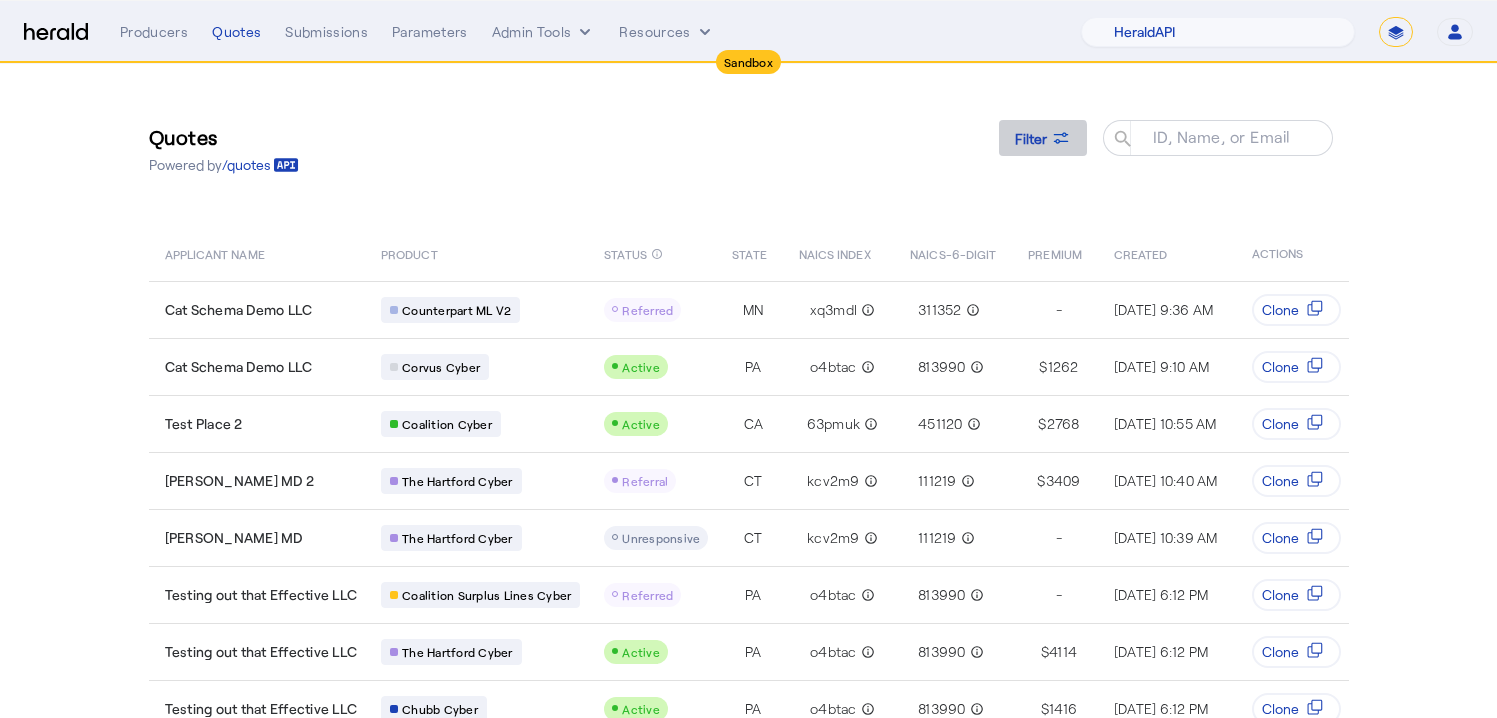 click on "Filter" at bounding box center (1031, 138) 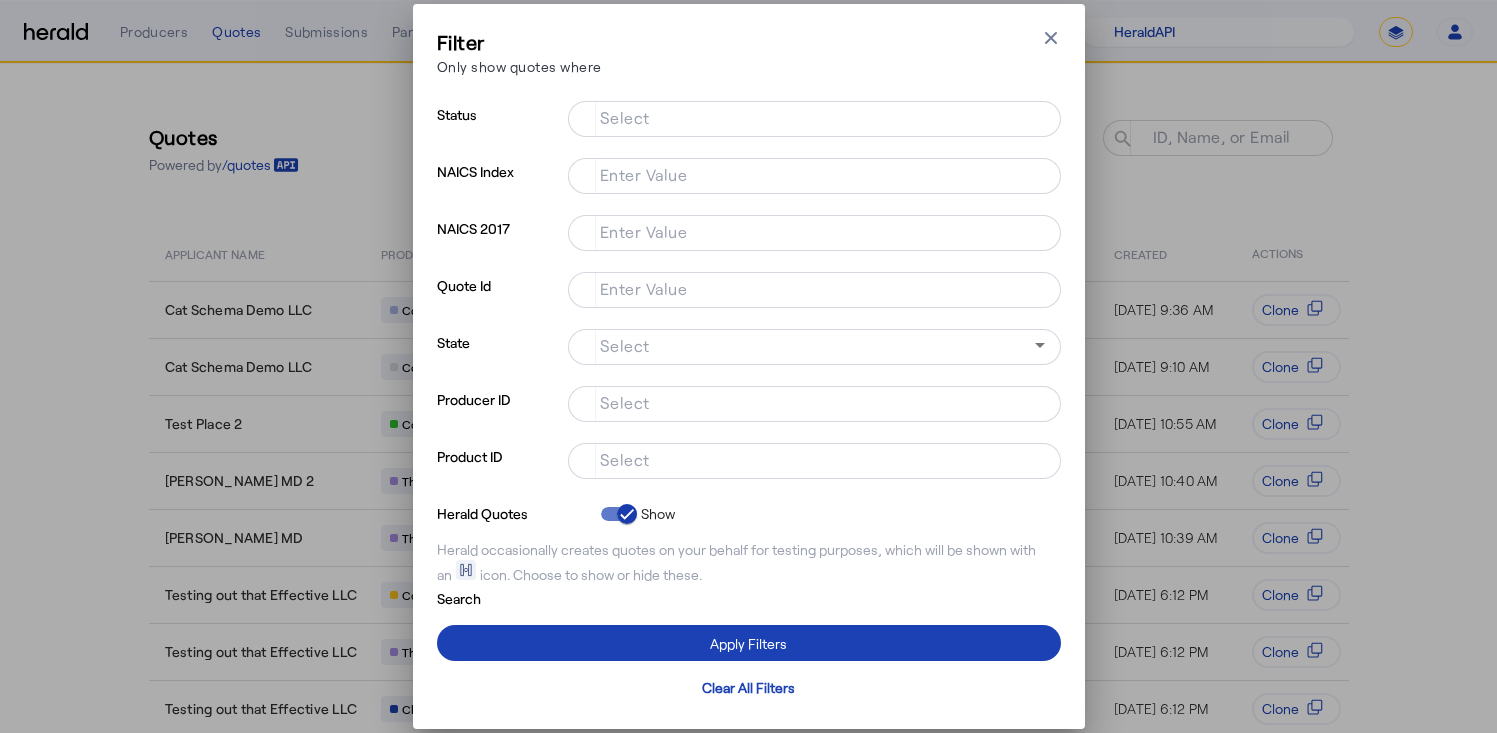 click on "Select" at bounding box center [625, 459] 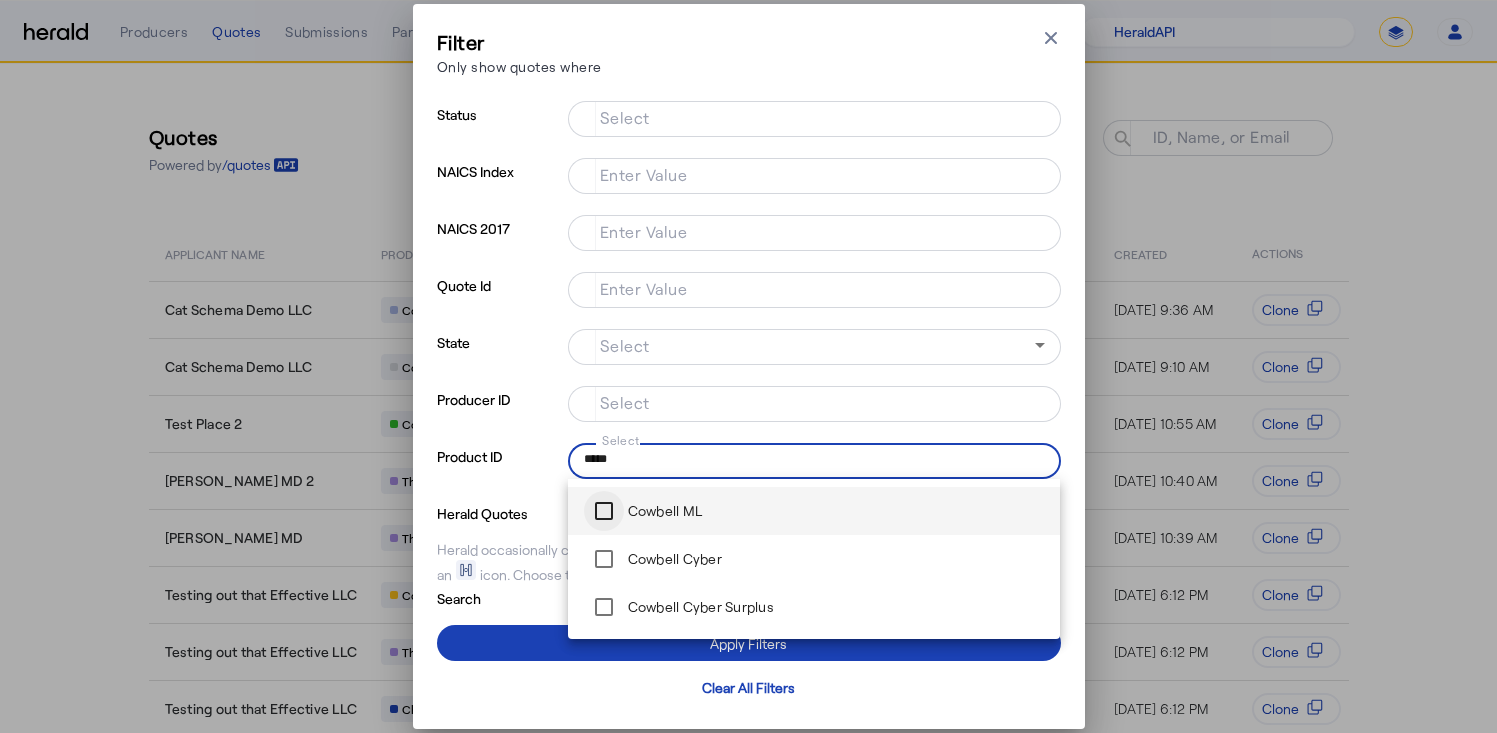 type on "*****" 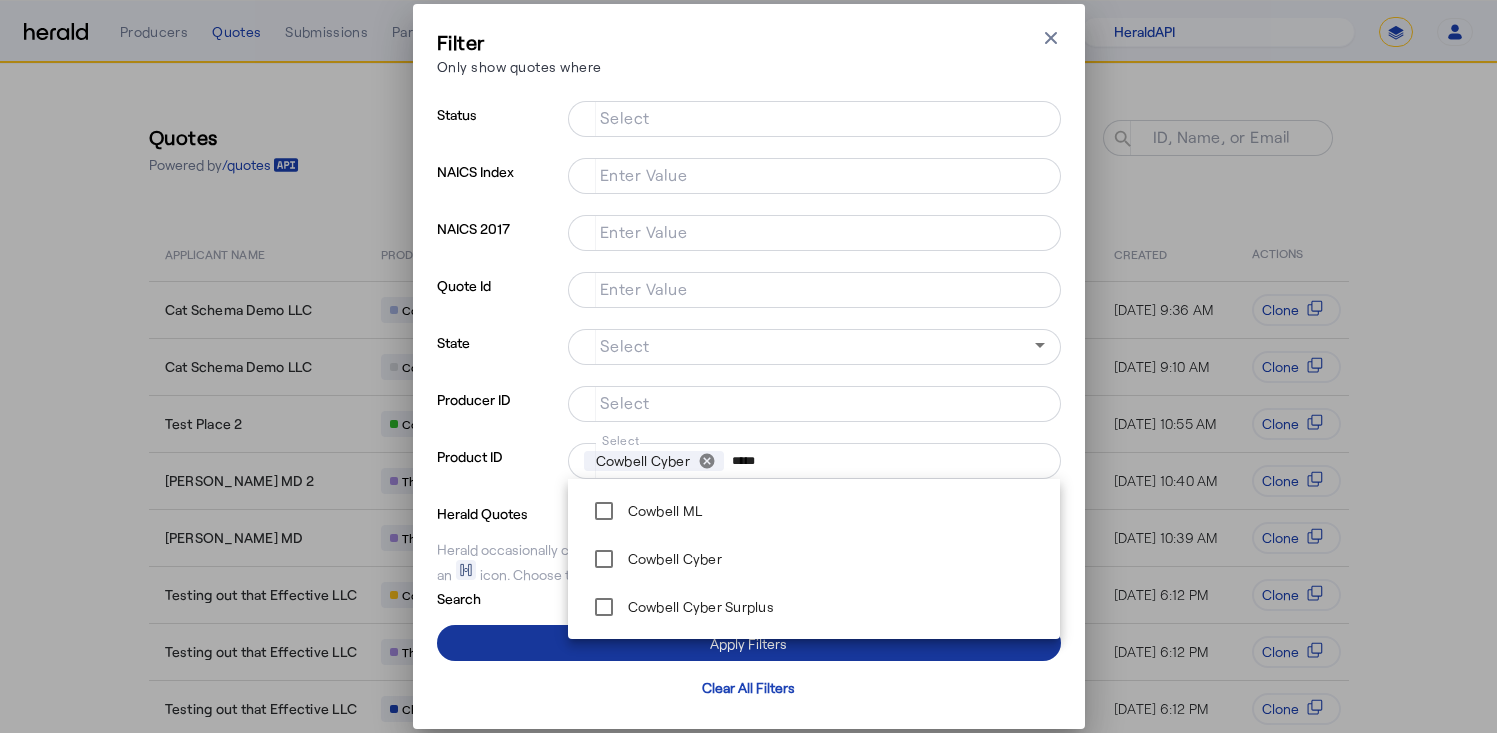 click at bounding box center [749, 643] 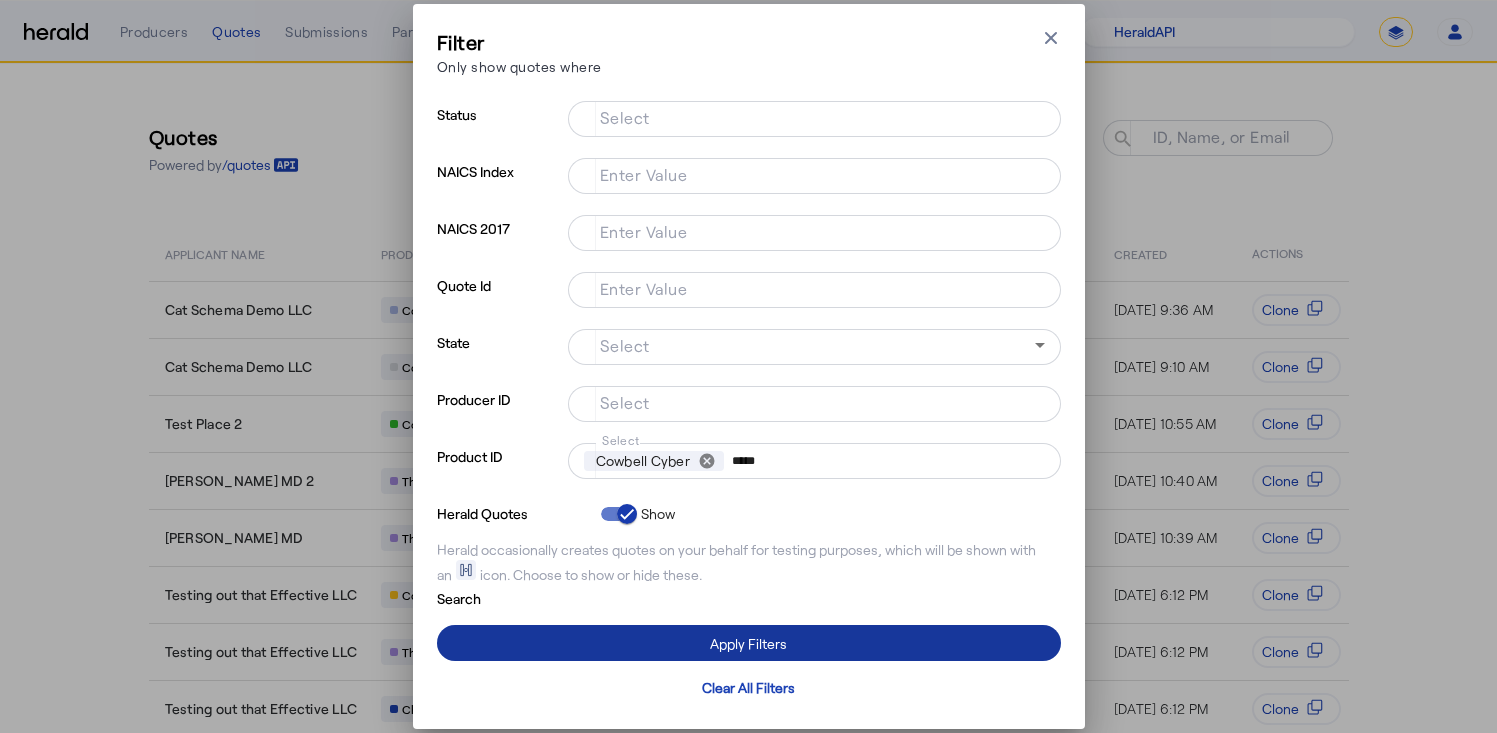 type 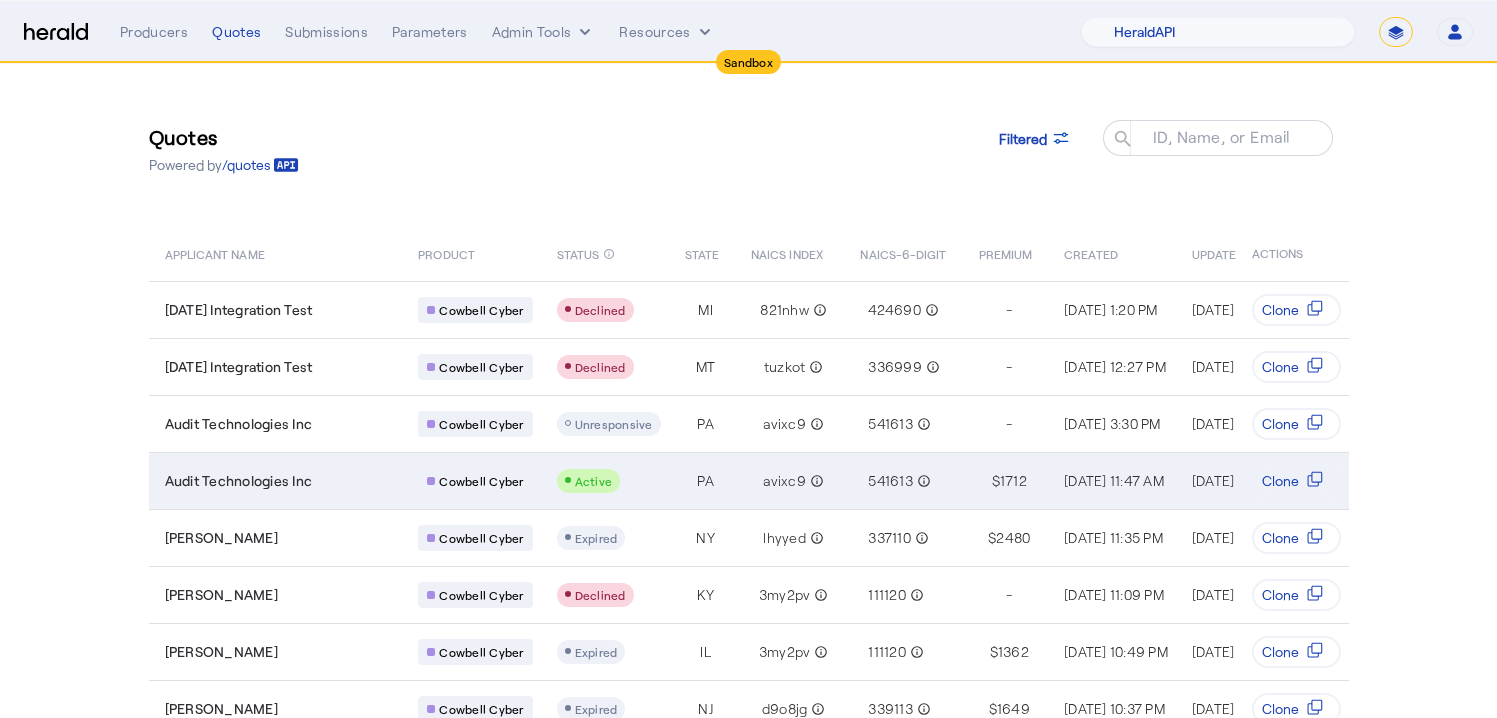 click on "Audit Technologies Inc" at bounding box center (280, 481) 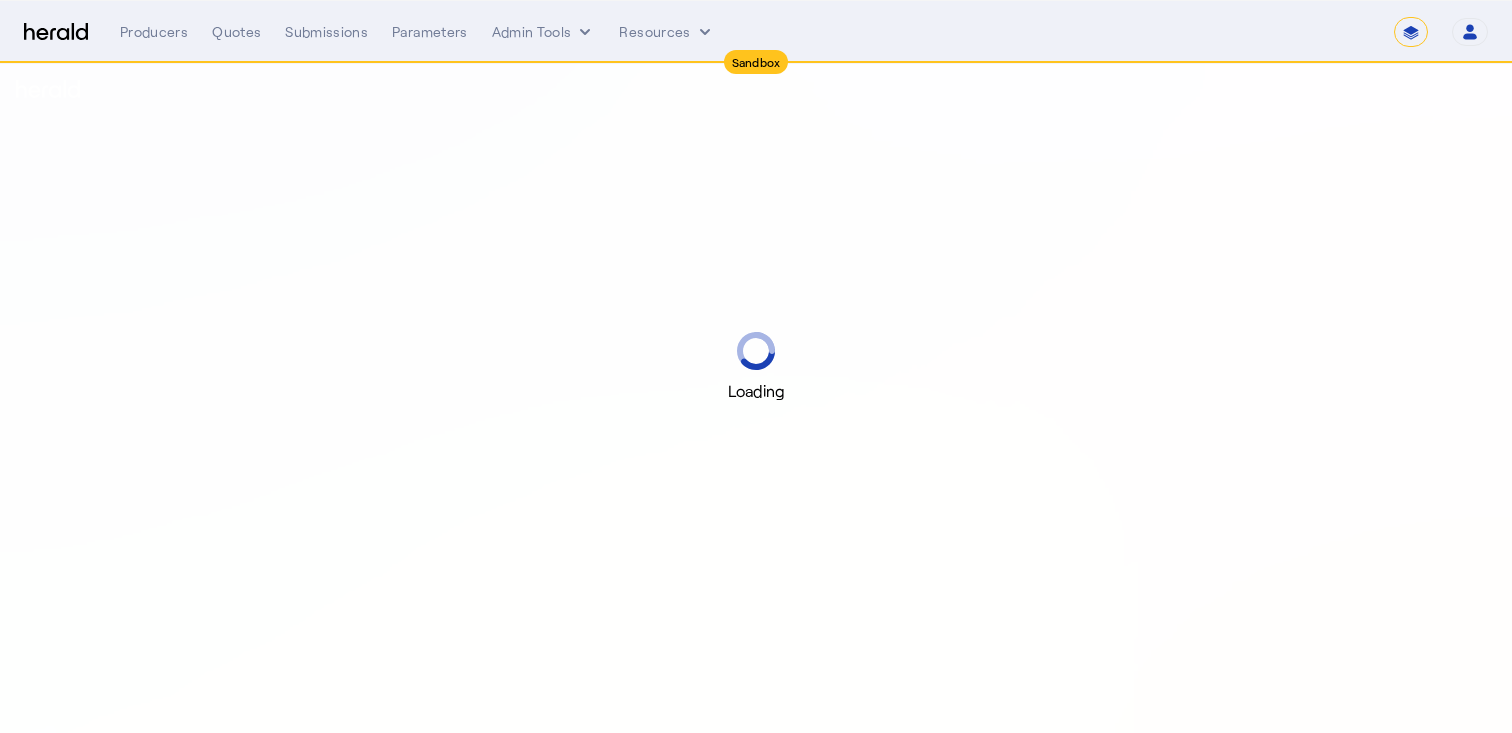 select on "*******" 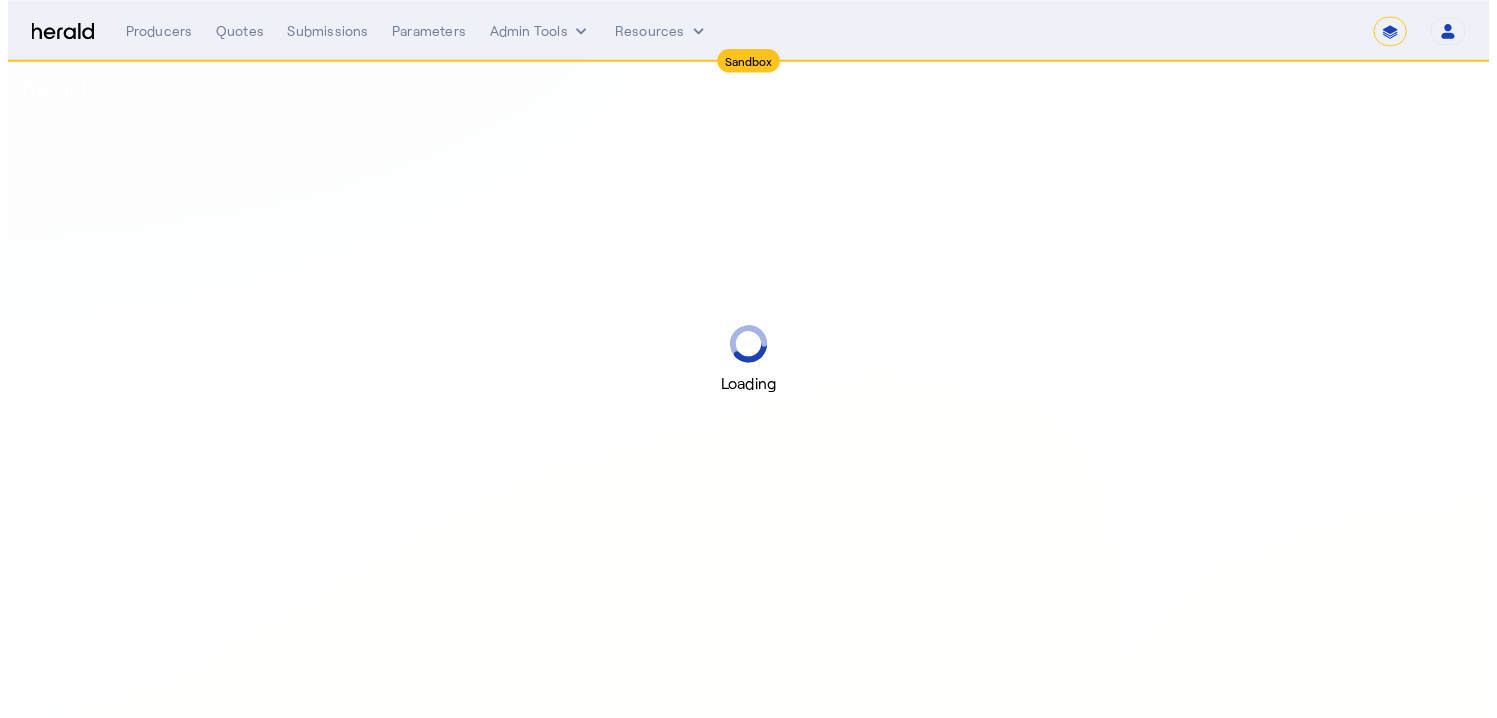scroll, scrollTop: 0, scrollLeft: 0, axis: both 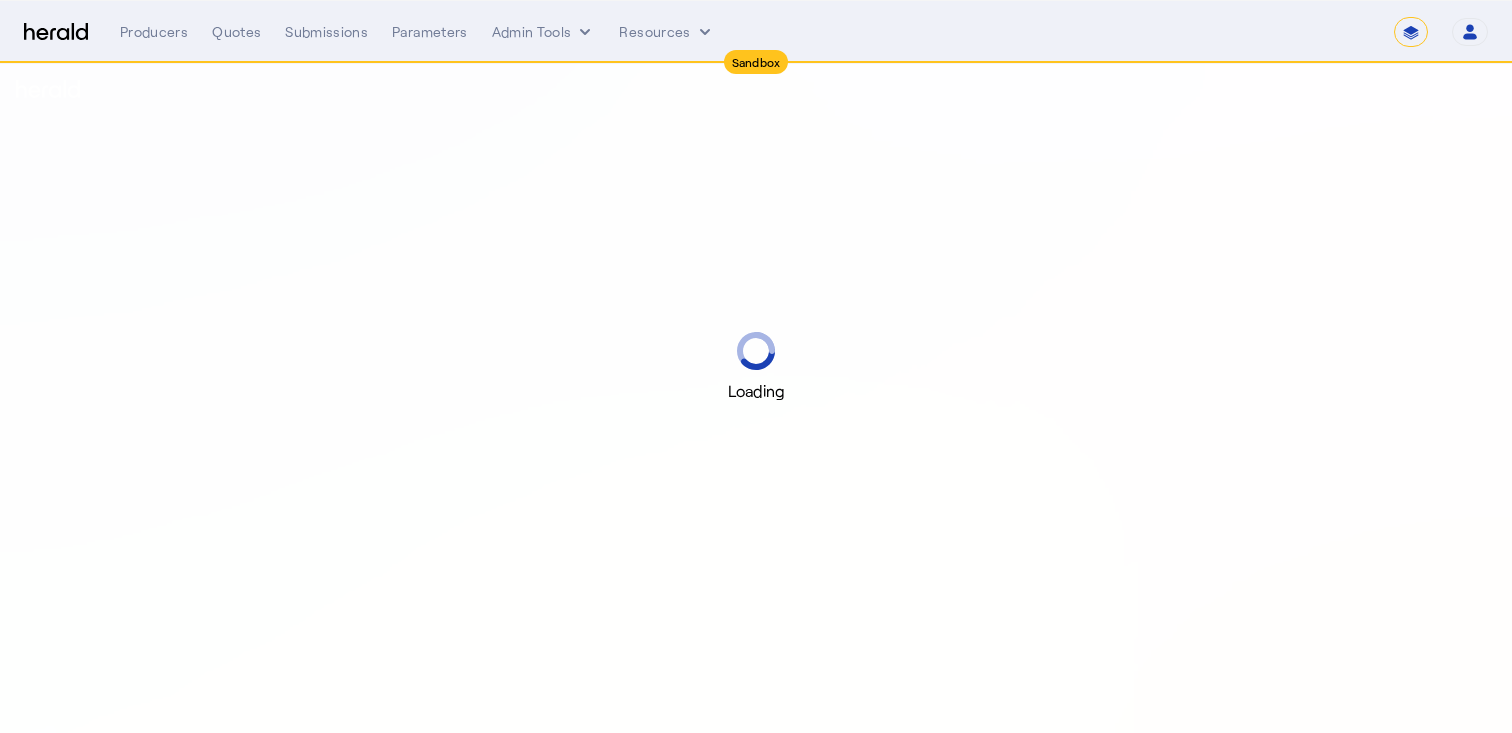 select on "pfm_2v8p_herald_api" 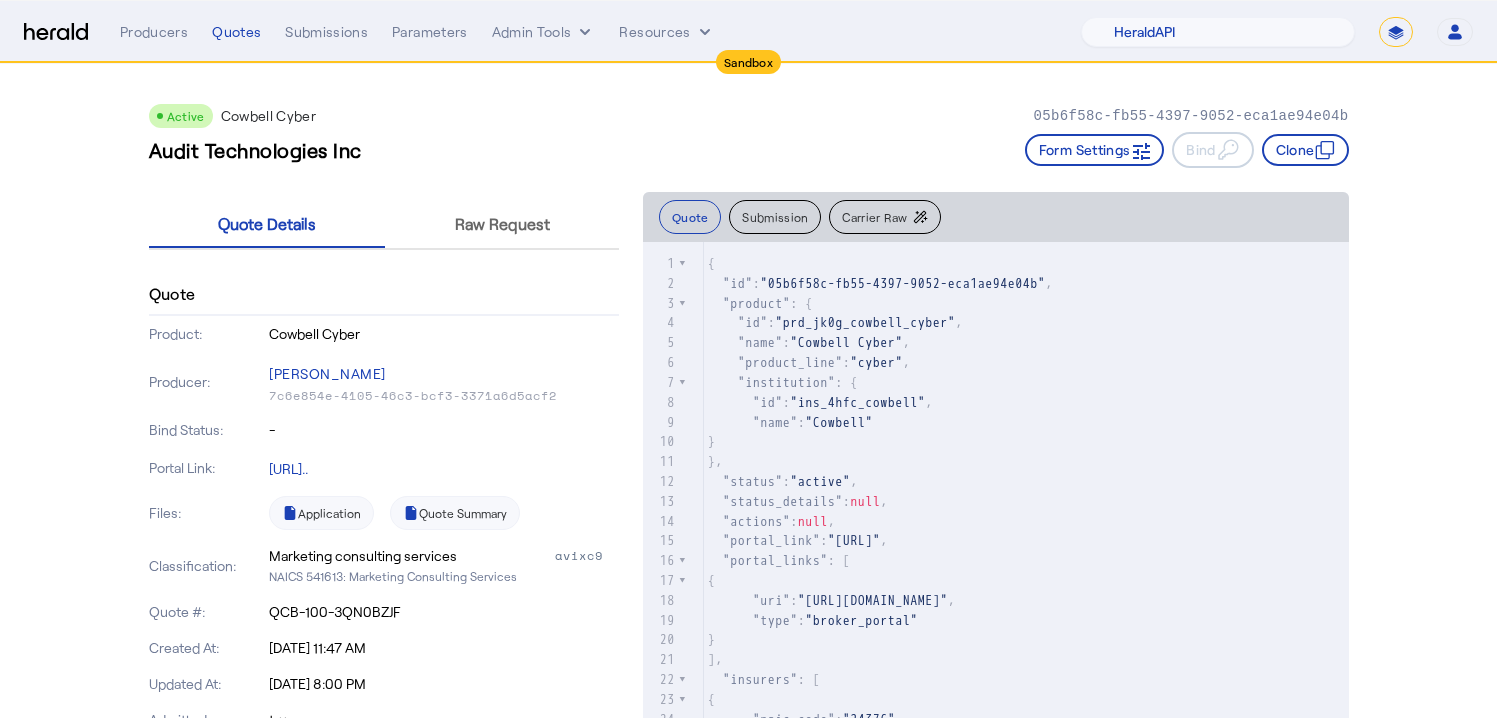 click on "Carrier Raw" 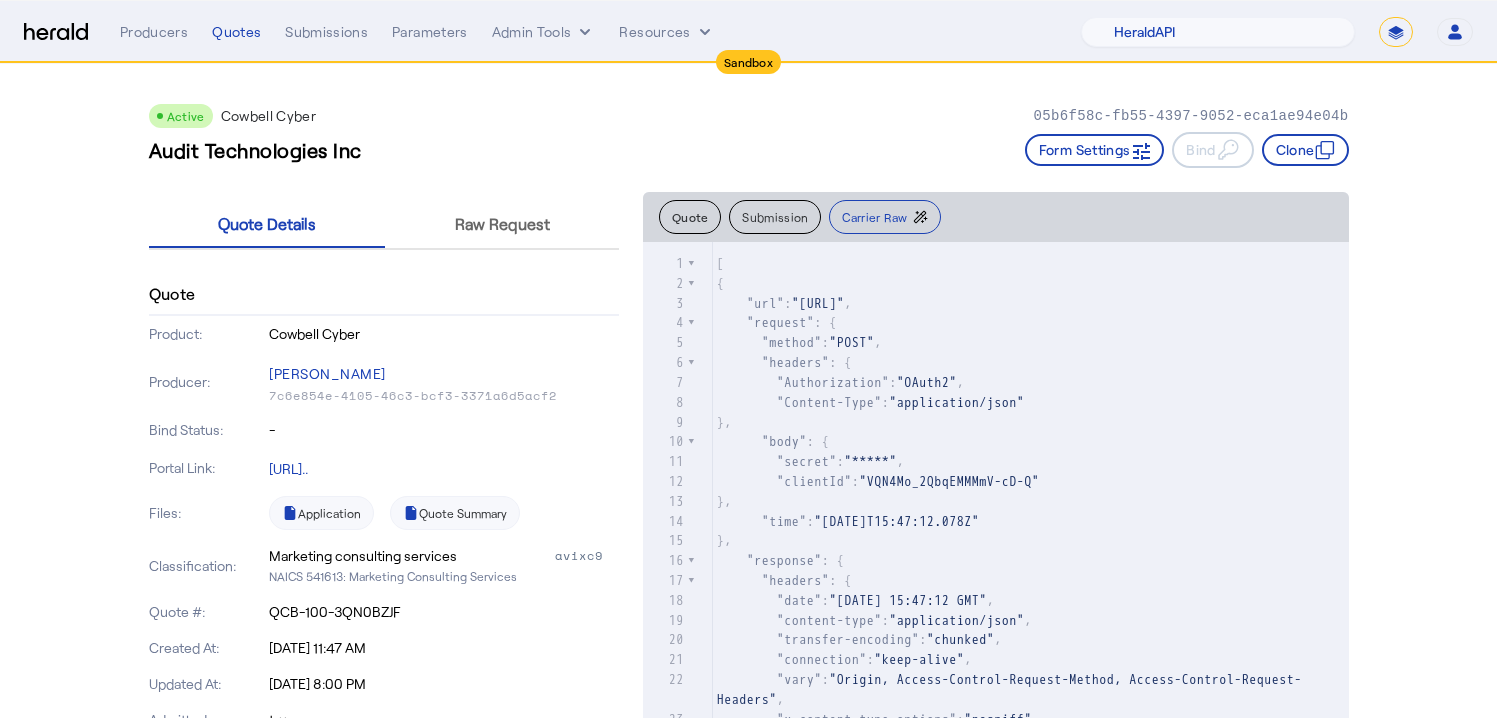 scroll, scrollTop: 1089, scrollLeft: 0, axis: vertical 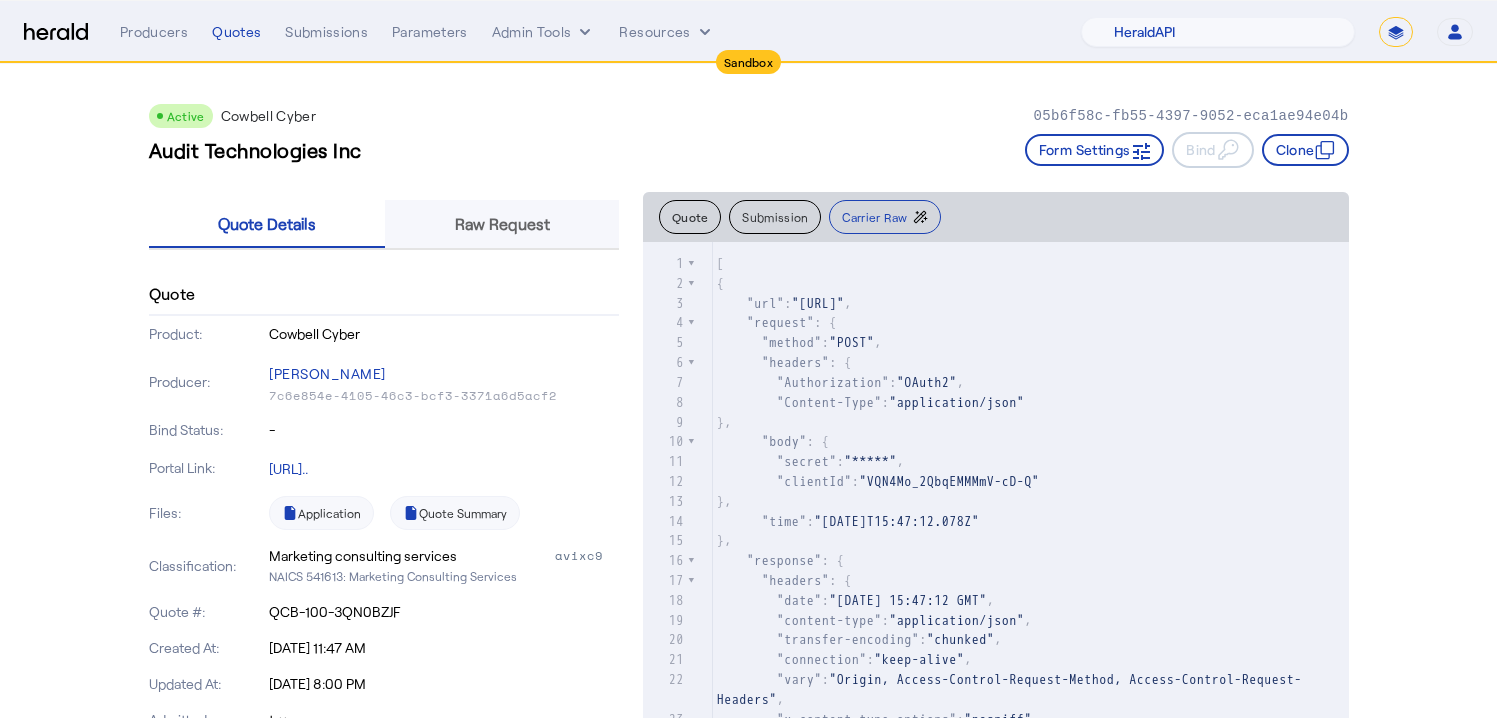 click on "Raw Request" at bounding box center [502, 224] 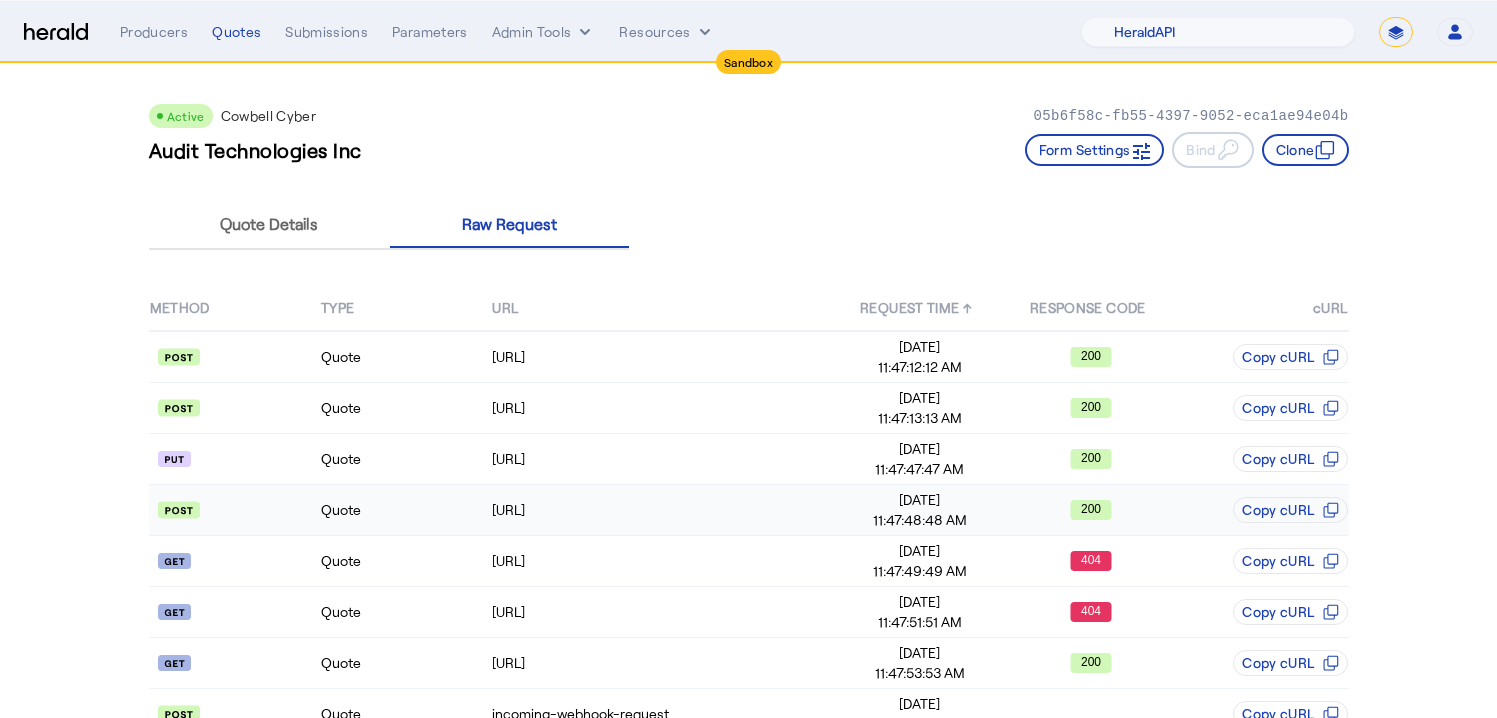 click on "Quote" 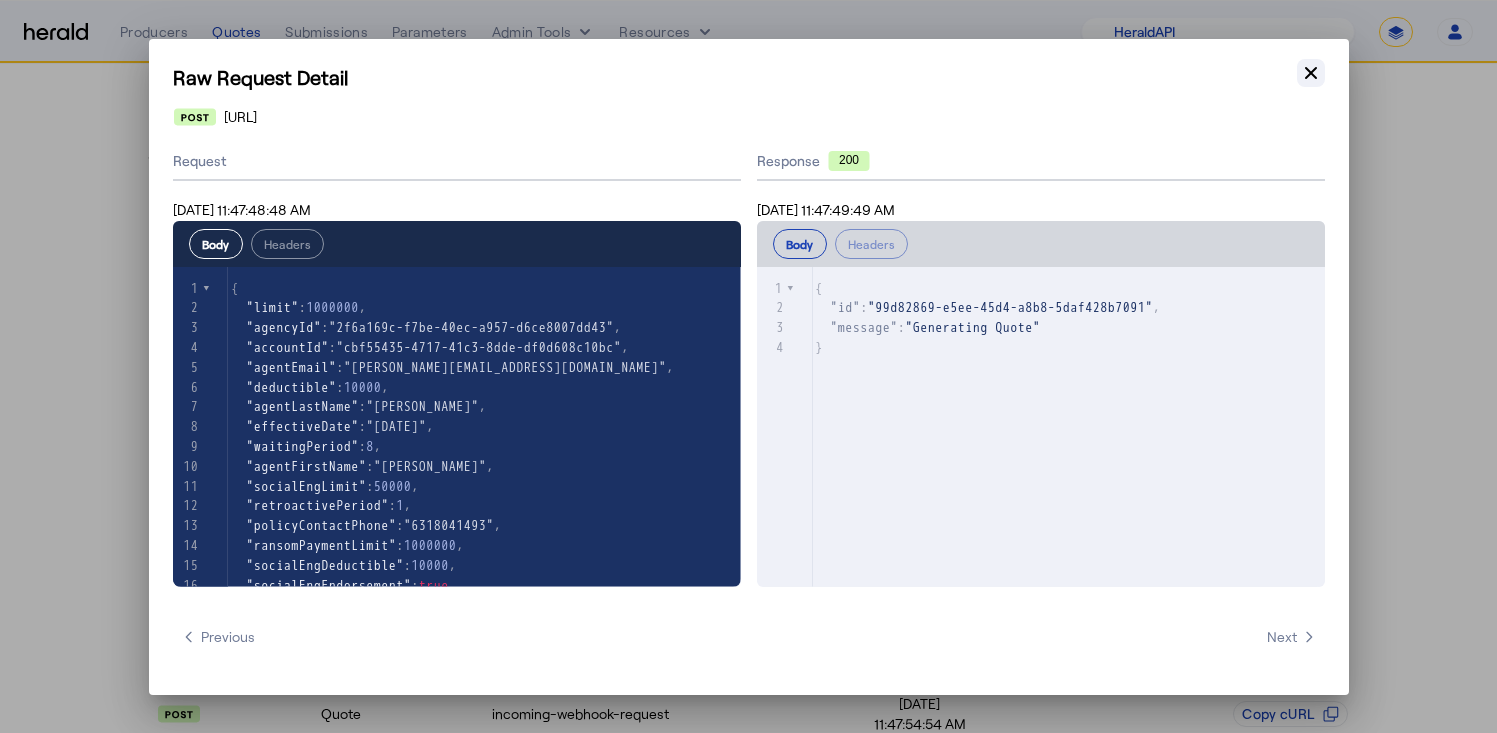 click 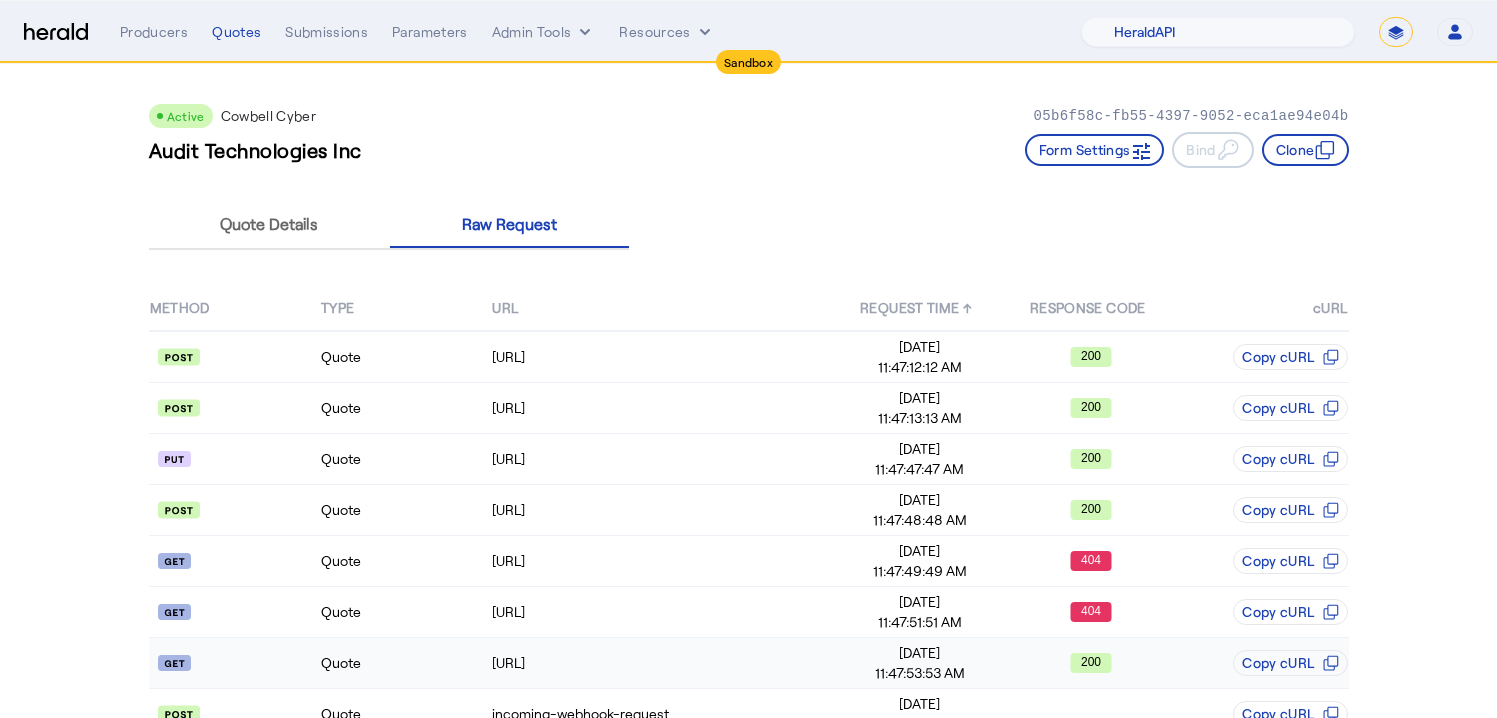 scroll, scrollTop: 97, scrollLeft: 0, axis: vertical 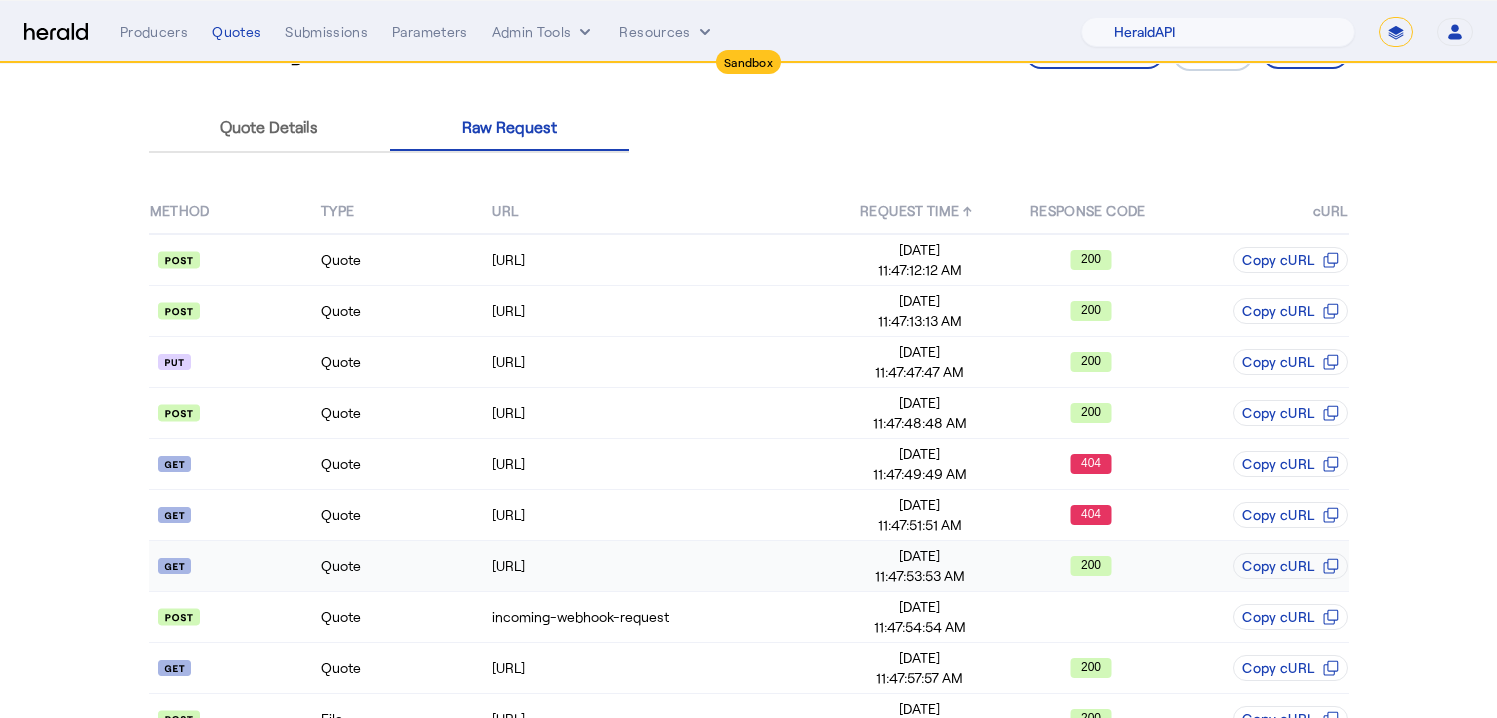 click on "Quote" 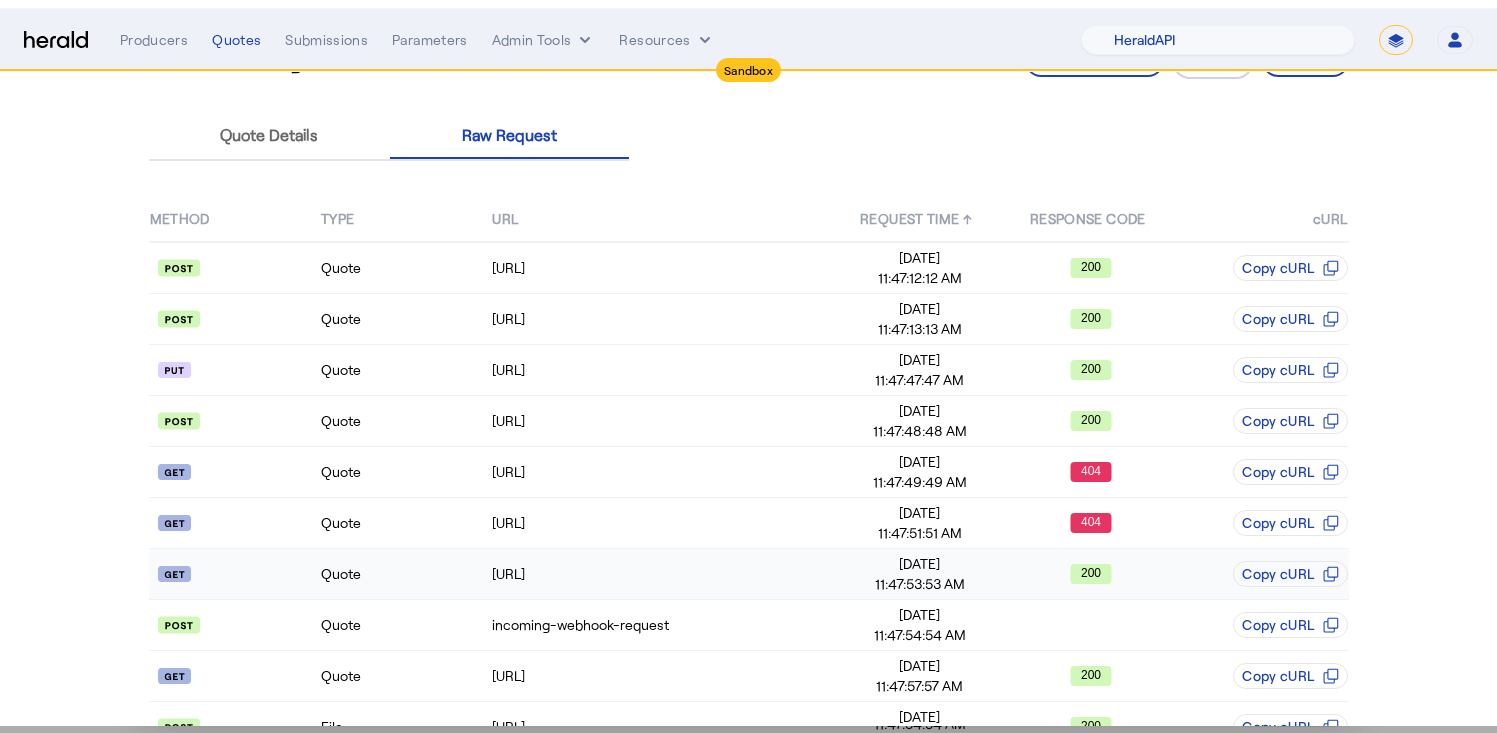 scroll, scrollTop: 0, scrollLeft: 0, axis: both 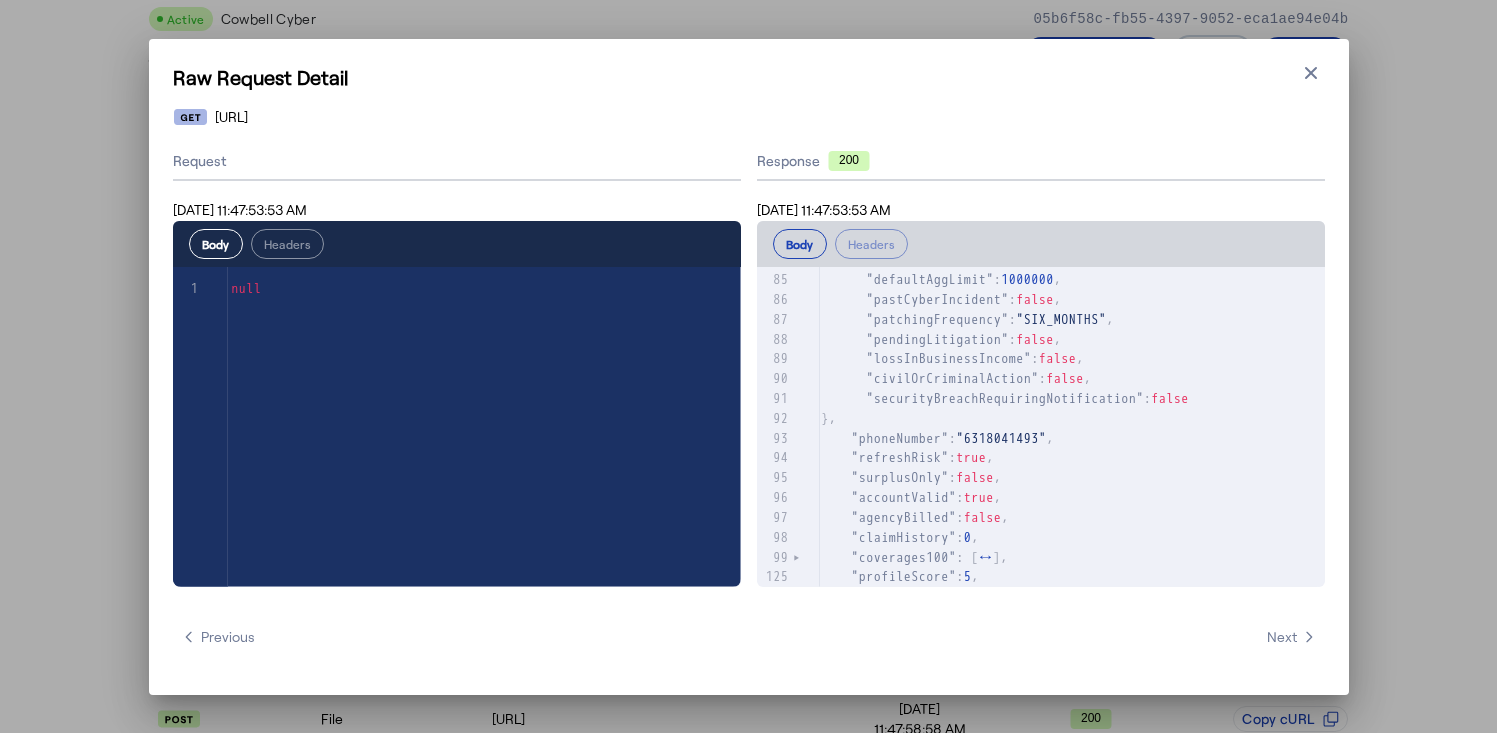 click on ""coverages100" : [ ↔ ]," at bounding box center [915, 557] 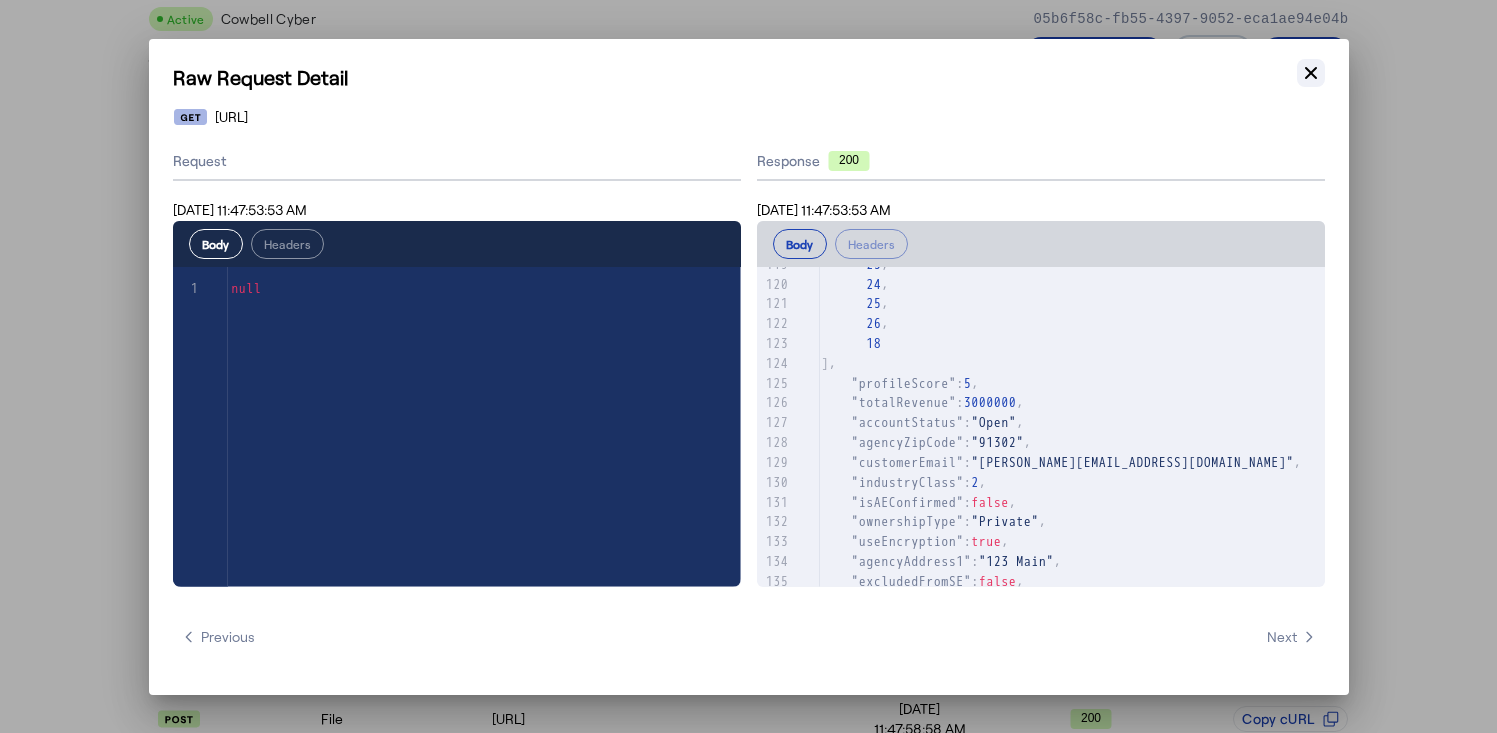 click 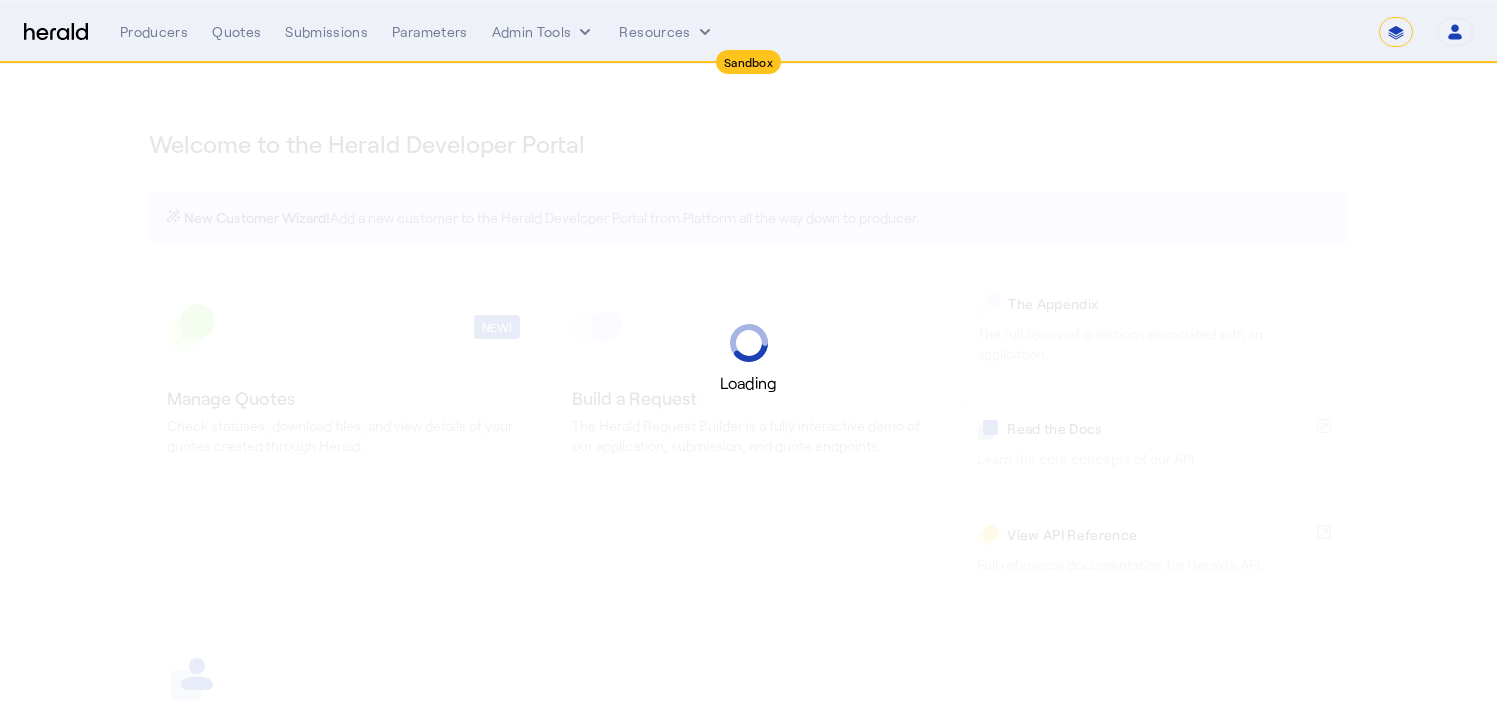 select on "*******" 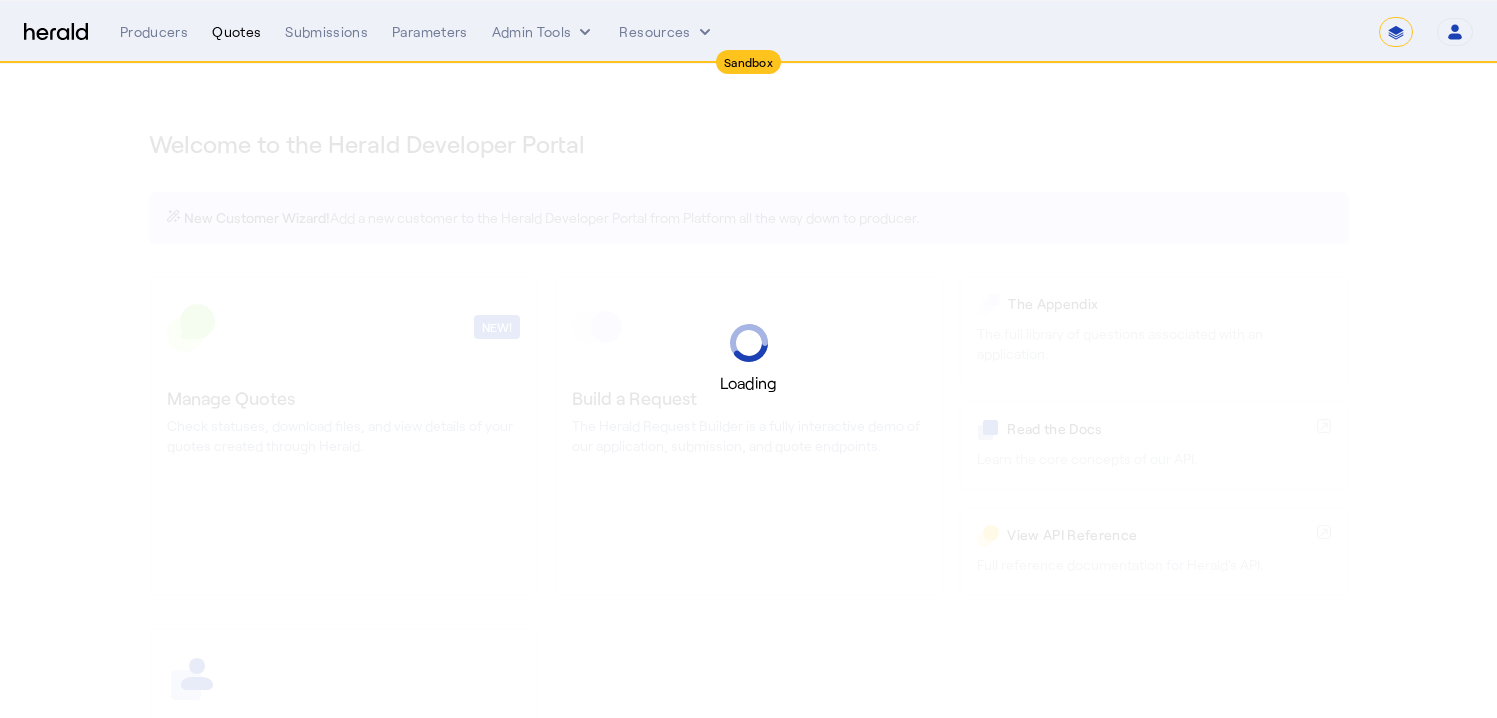 select on "pfm_2v8p_herald_api" 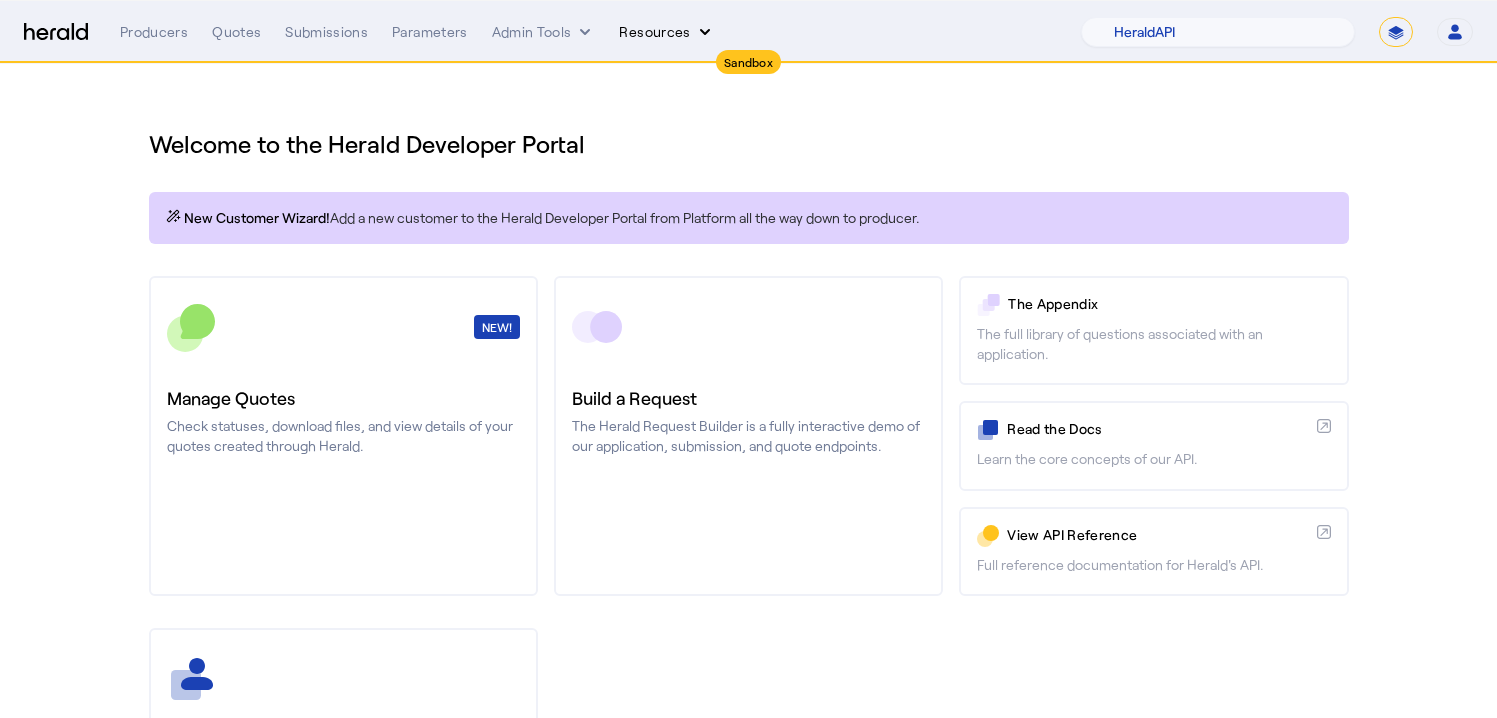 click on "Resources" at bounding box center [666, 32] 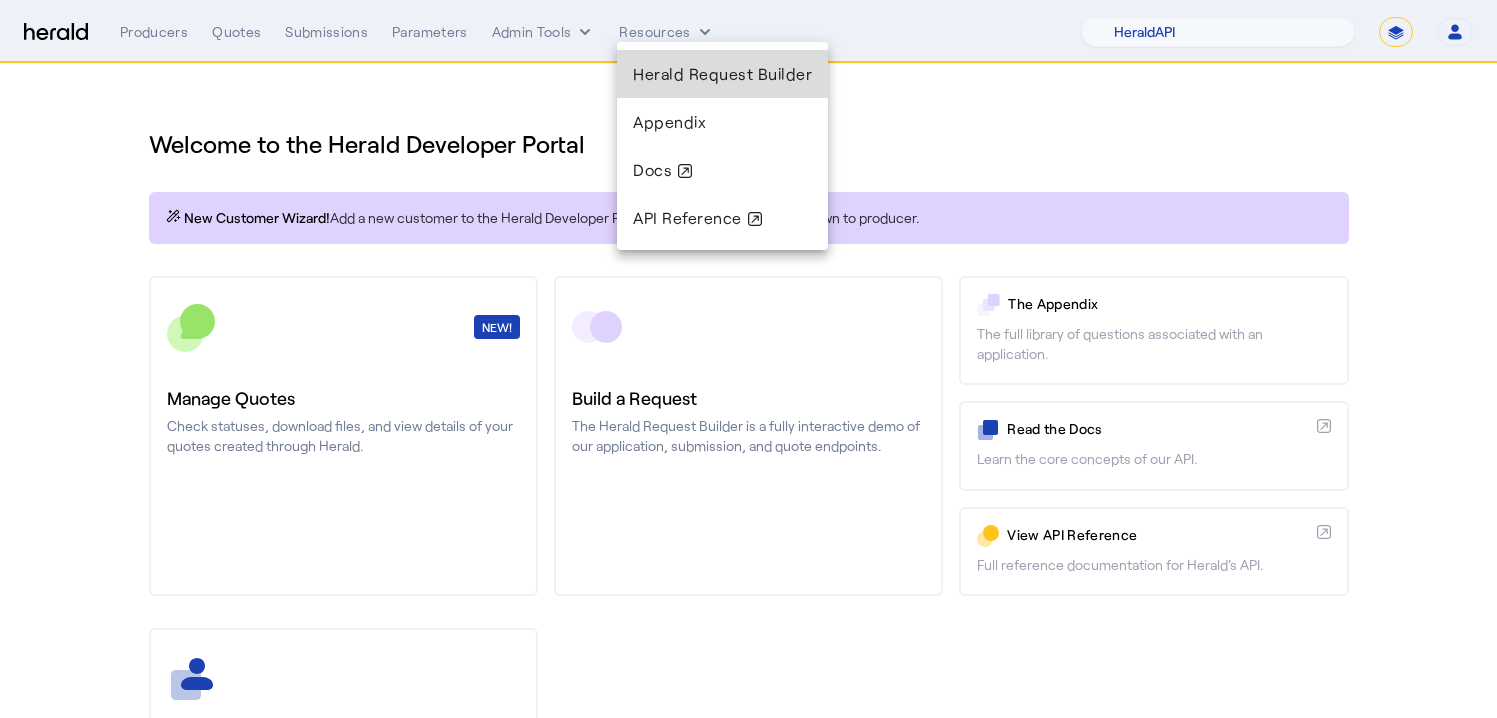 click on "Herald Request Builder" at bounding box center (722, 73) 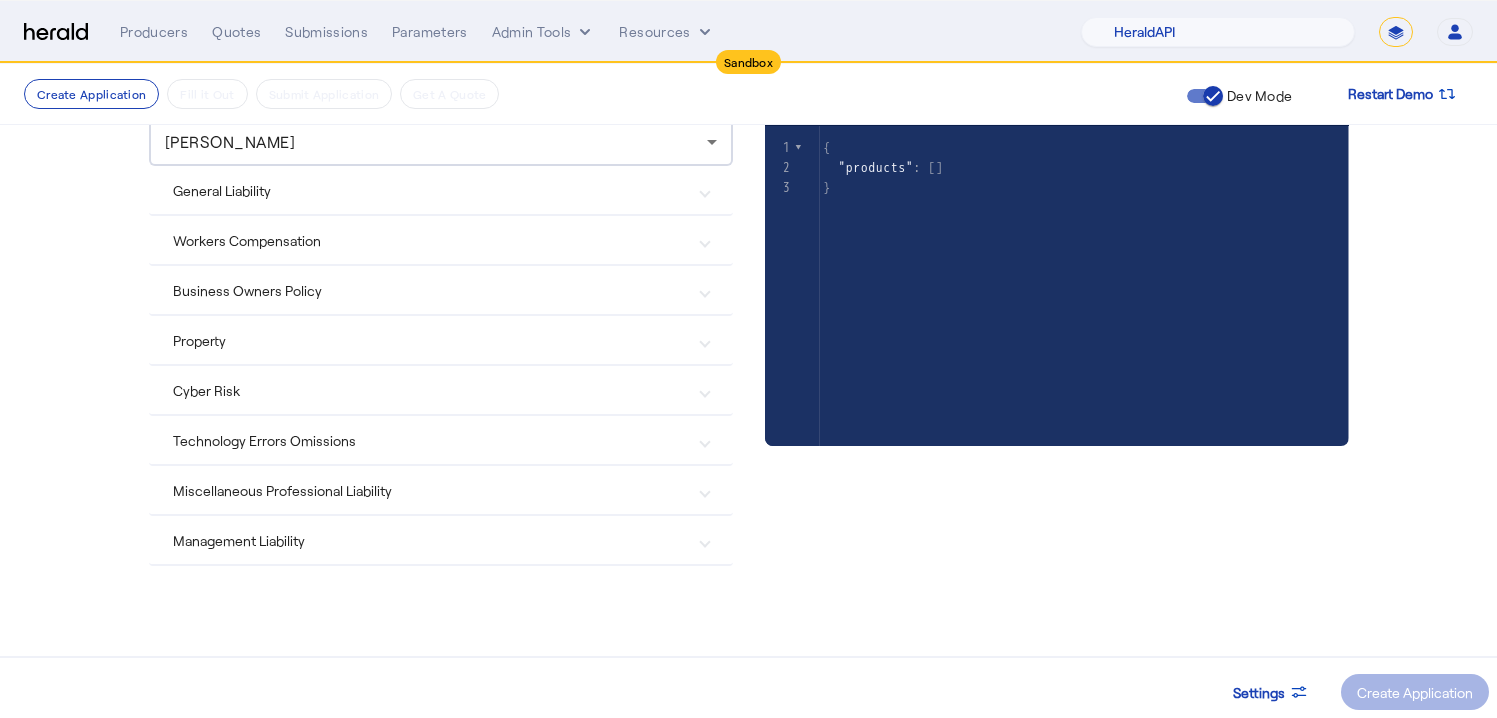scroll, scrollTop: 245, scrollLeft: 0, axis: vertical 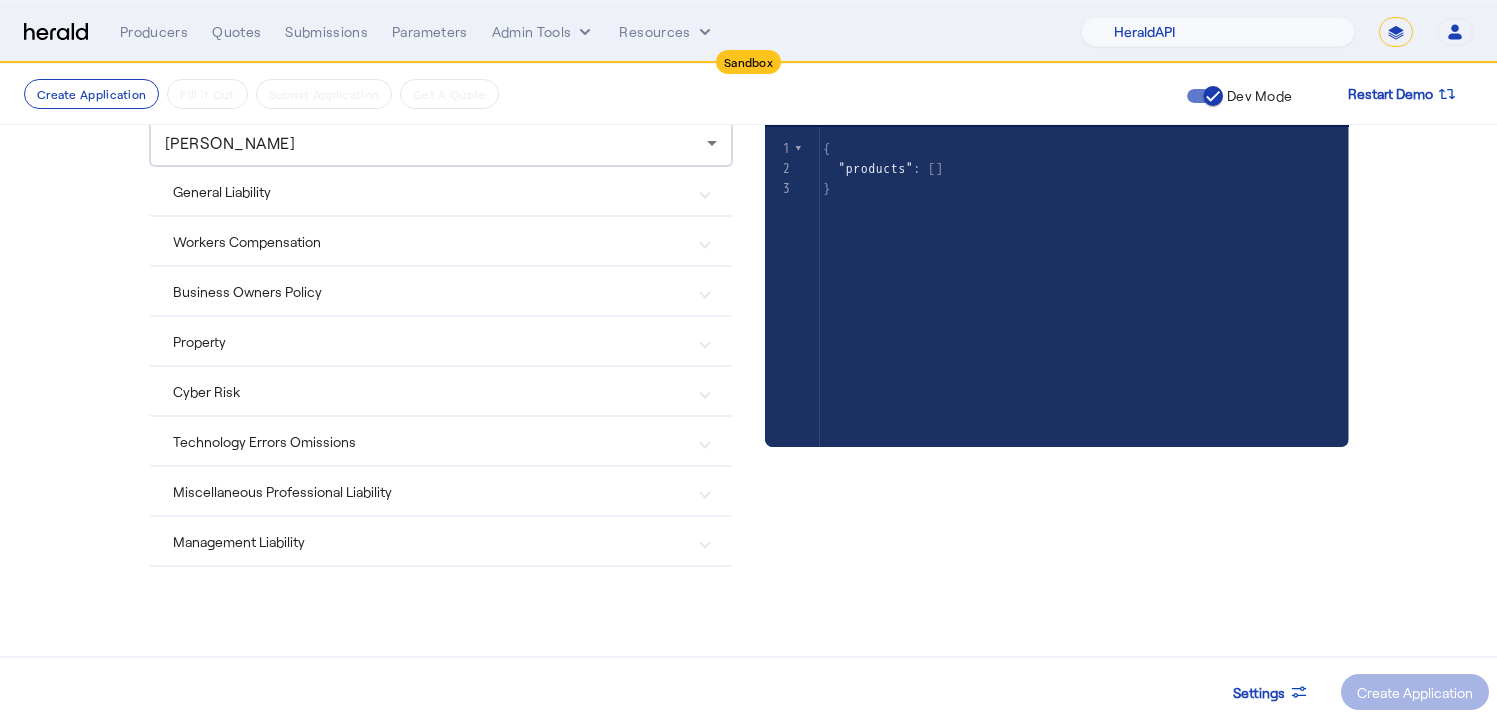click on "Cyber Risk" at bounding box center (441, 391) 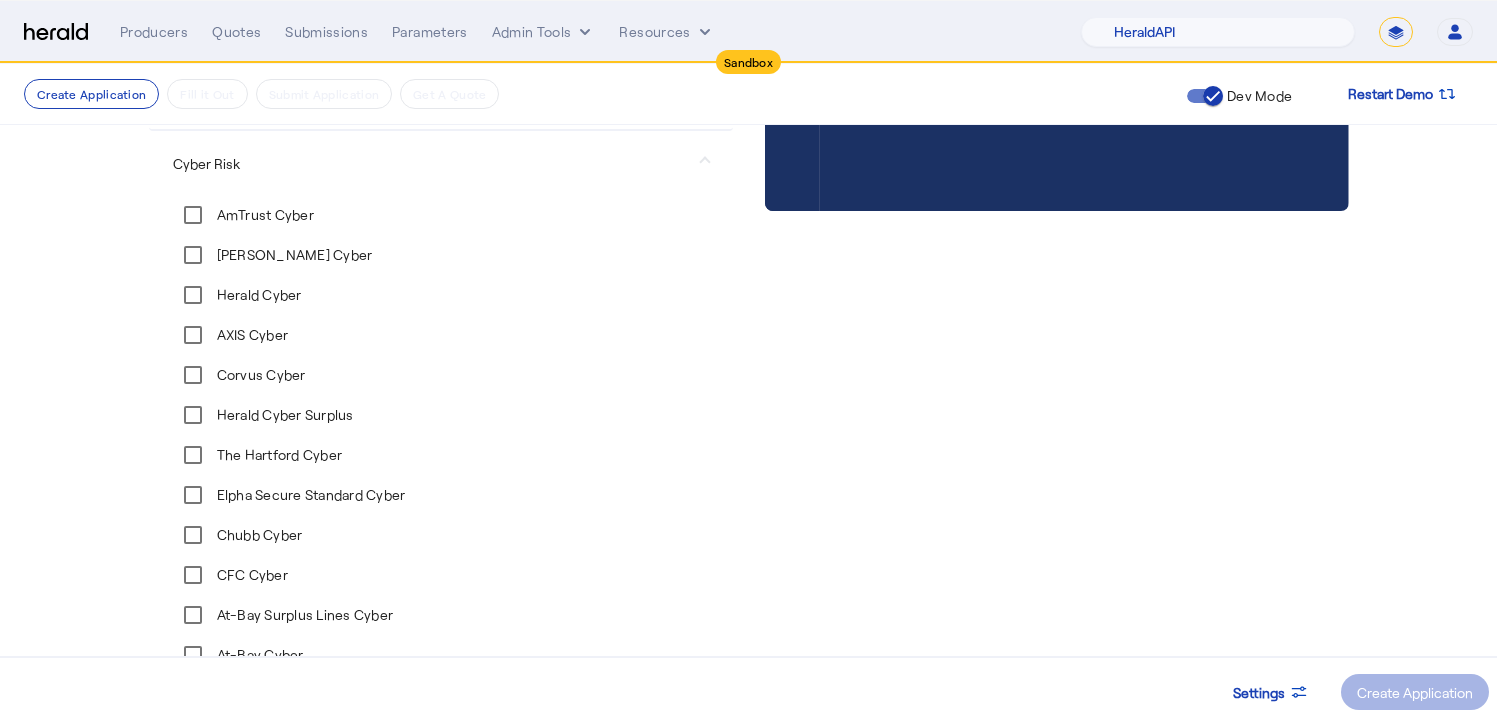 scroll, scrollTop: 479, scrollLeft: 0, axis: vertical 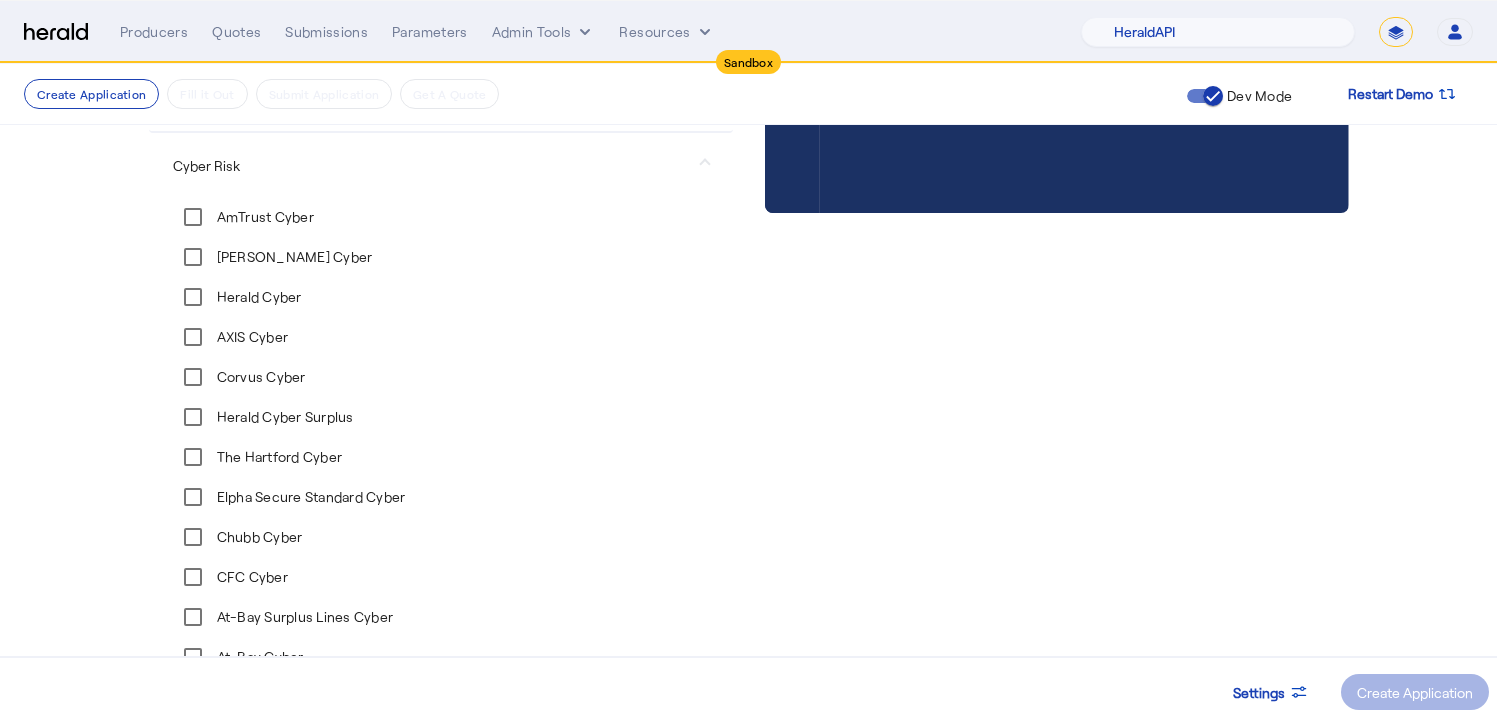 click on "Chubb Cyber" at bounding box center (258, 537) 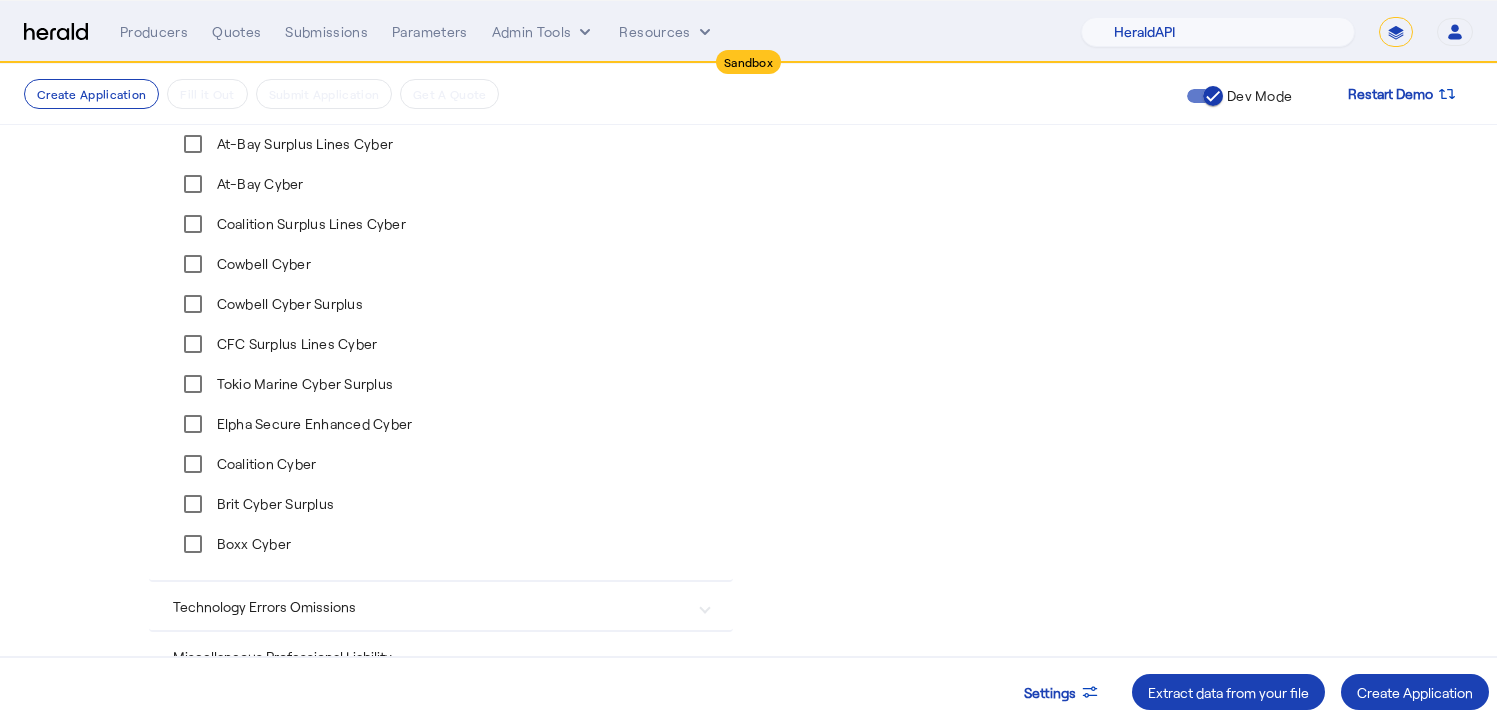 scroll, scrollTop: 950, scrollLeft: 0, axis: vertical 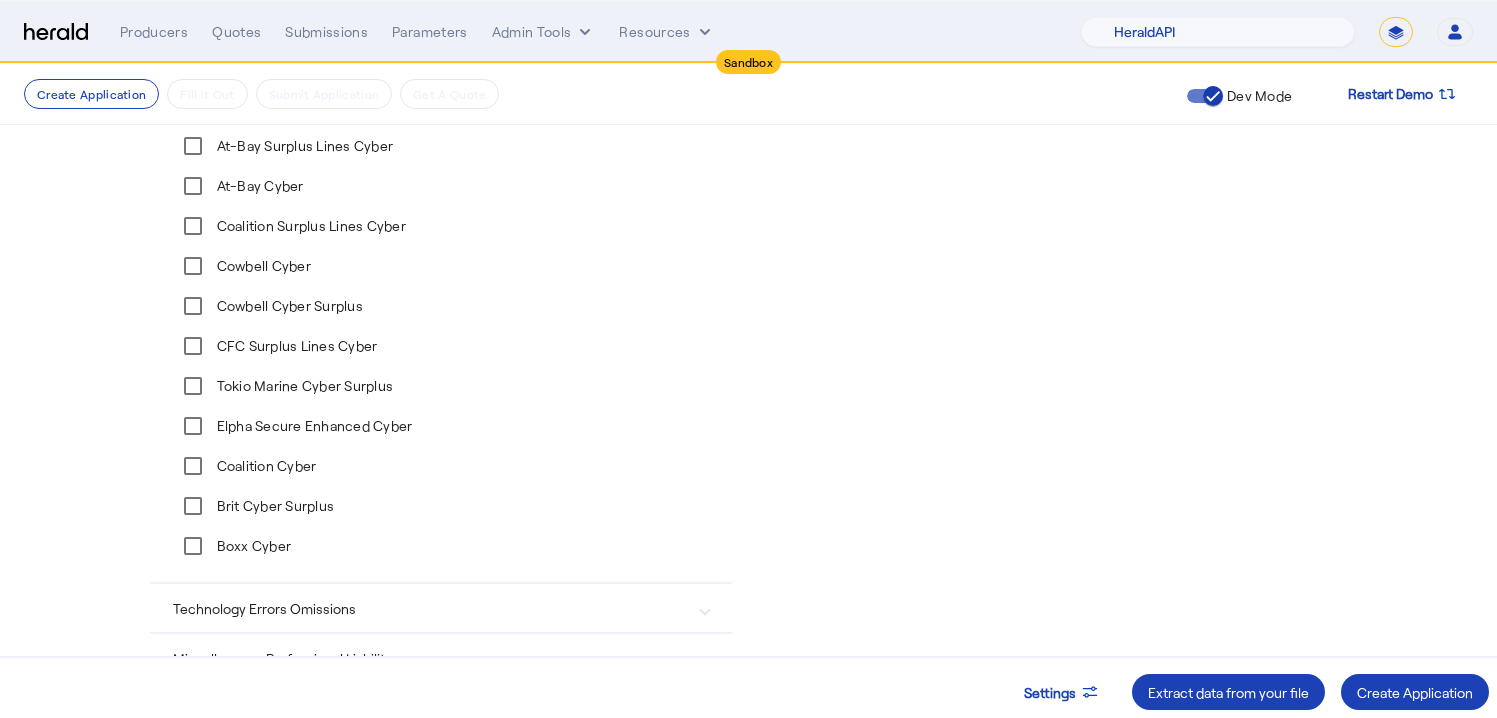 click on "Tokio Marine Cyber Surplus" at bounding box center (303, 386) 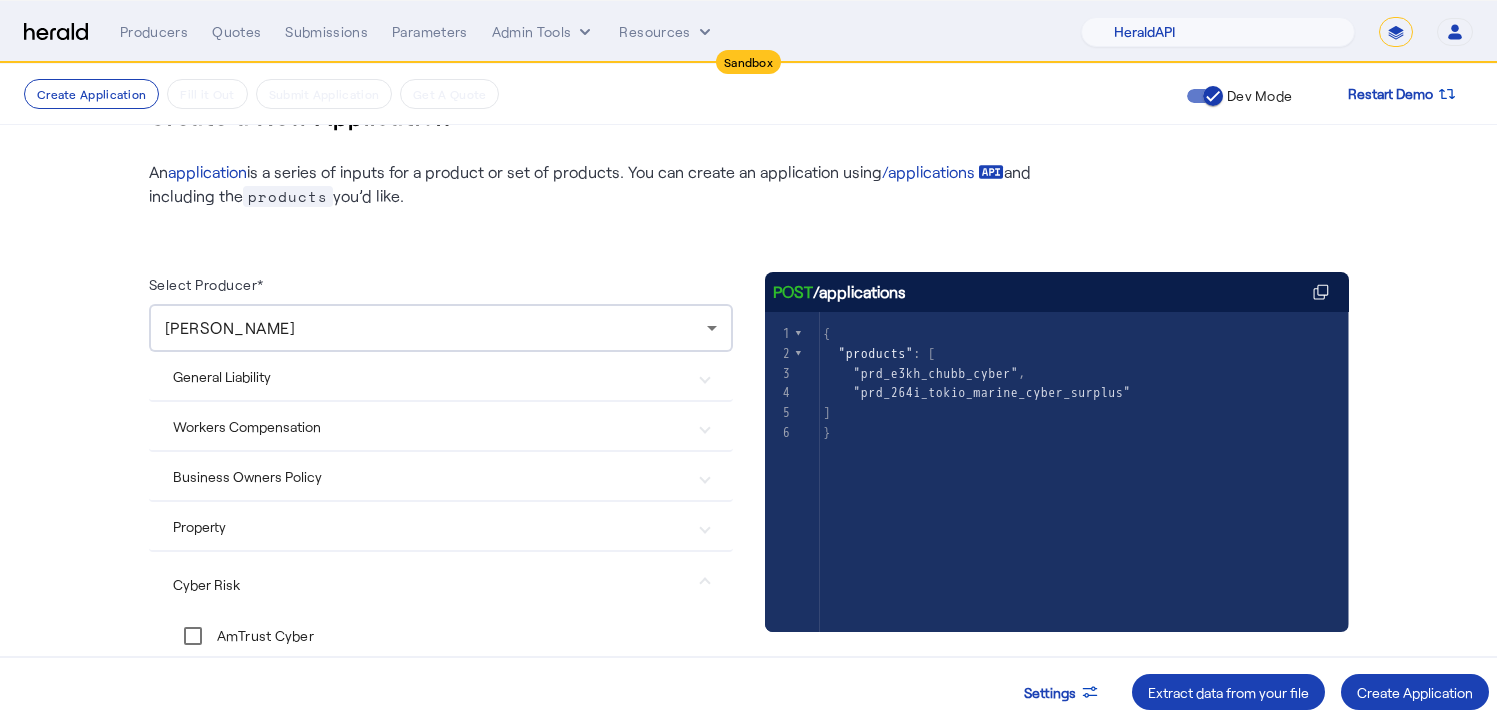 scroll, scrollTop: 47, scrollLeft: 0, axis: vertical 